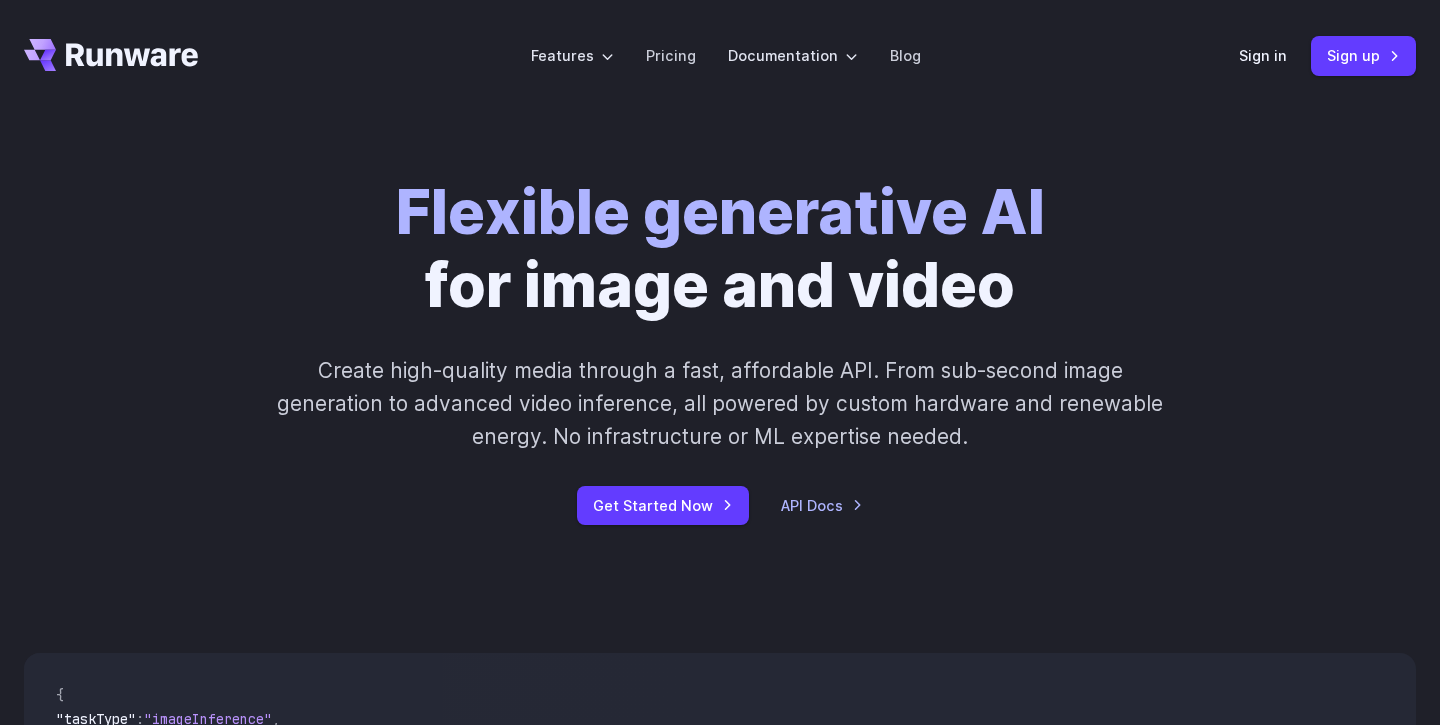 scroll, scrollTop: 0, scrollLeft: 0, axis: both 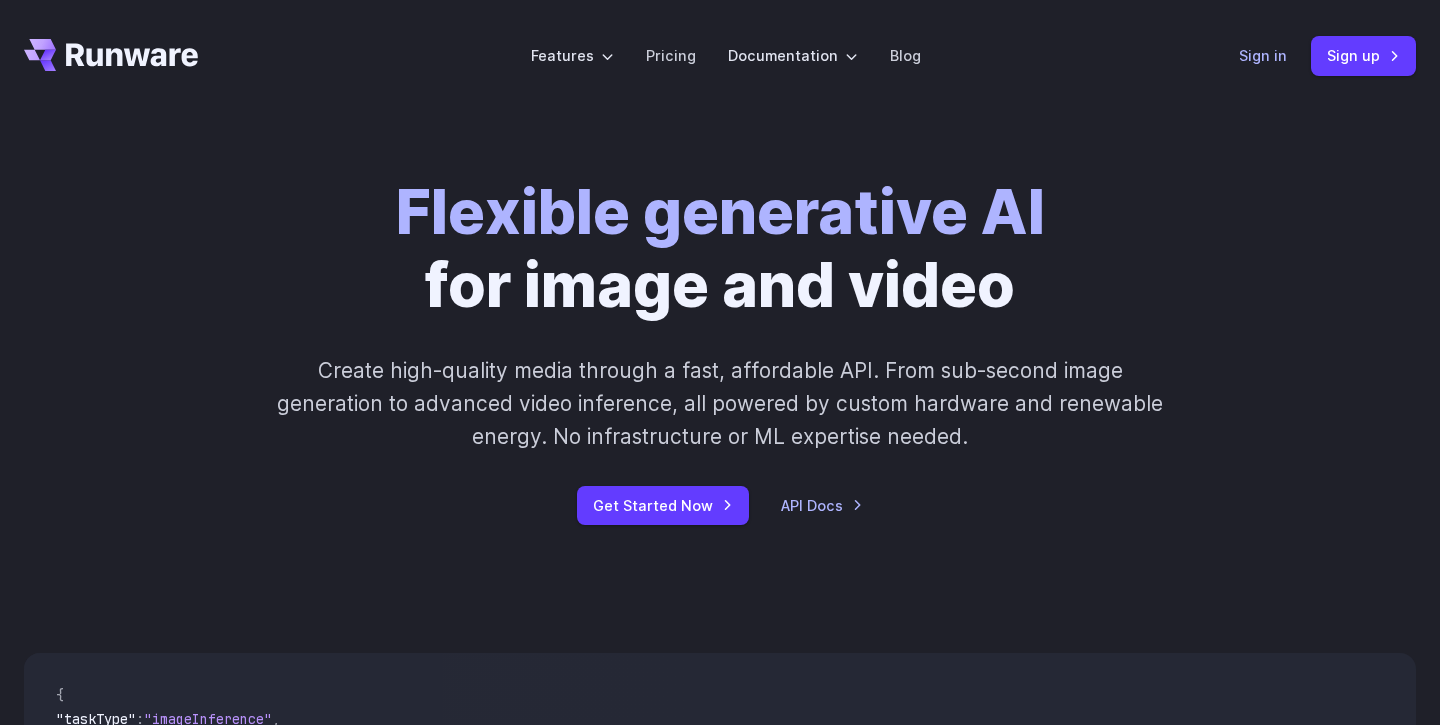 click on "Sign in" at bounding box center [1263, 55] 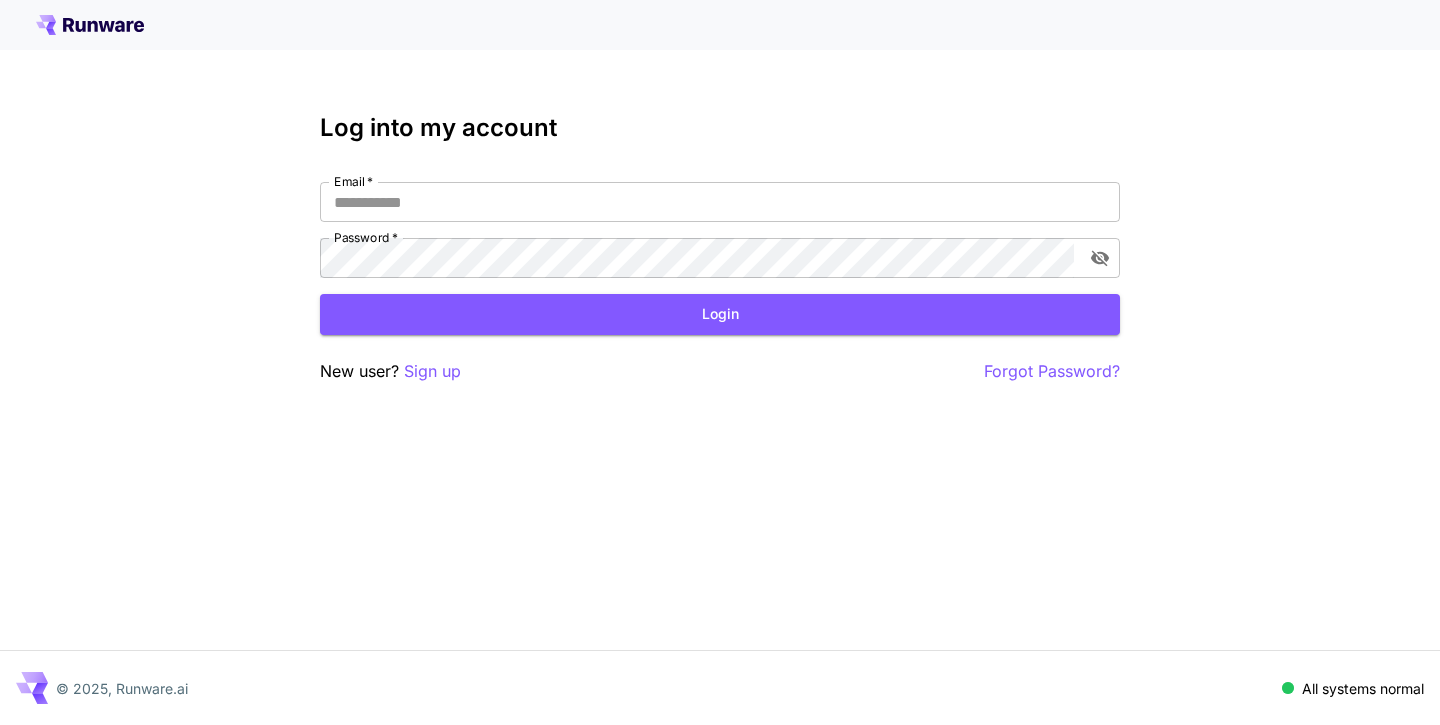 scroll, scrollTop: 0, scrollLeft: 0, axis: both 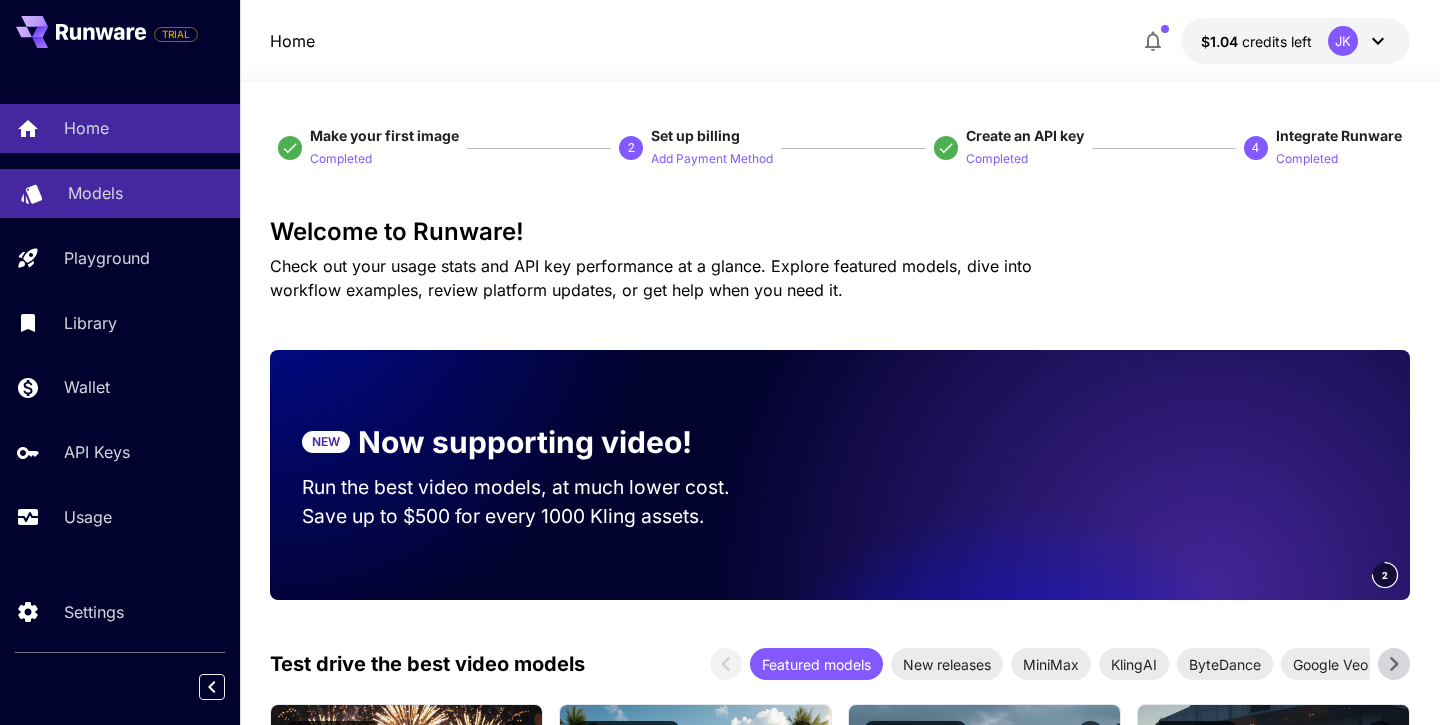 click on "Models" at bounding box center [95, 193] 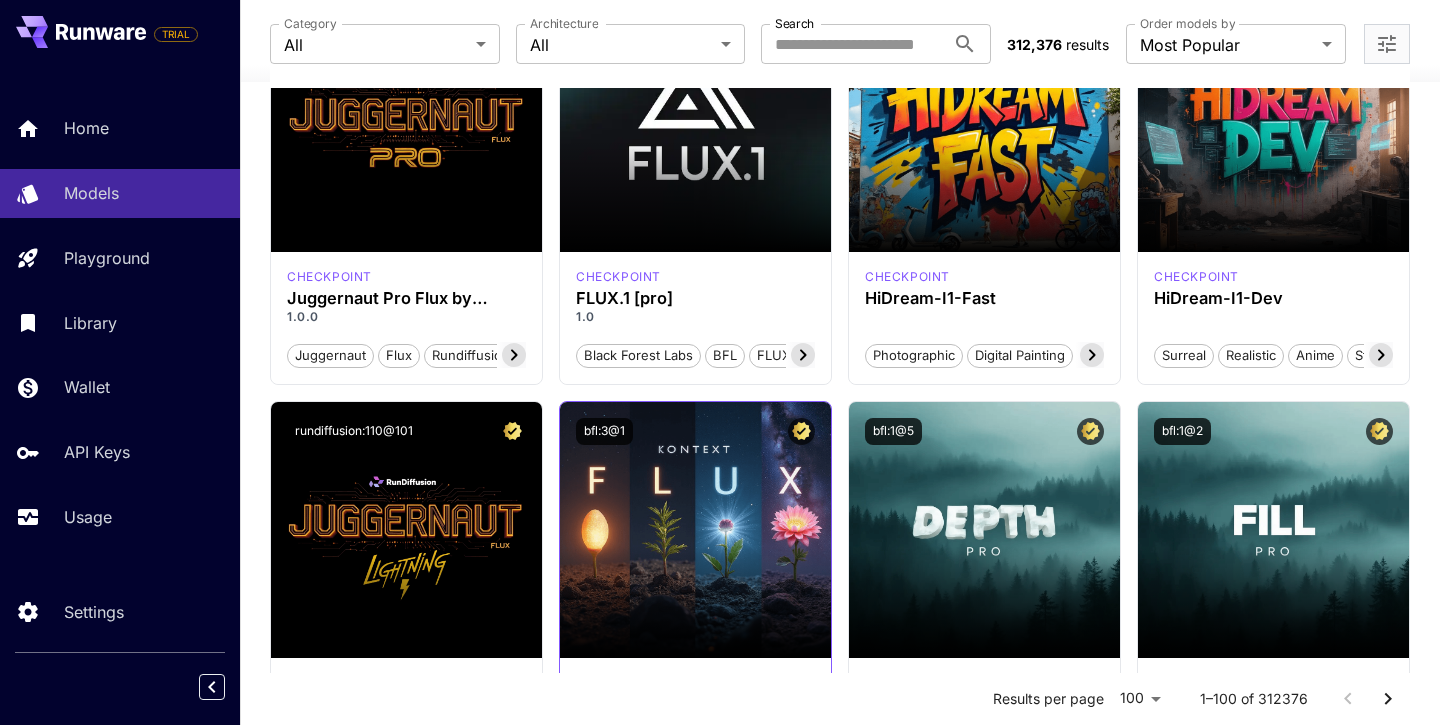 scroll, scrollTop: 12, scrollLeft: 0, axis: vertical 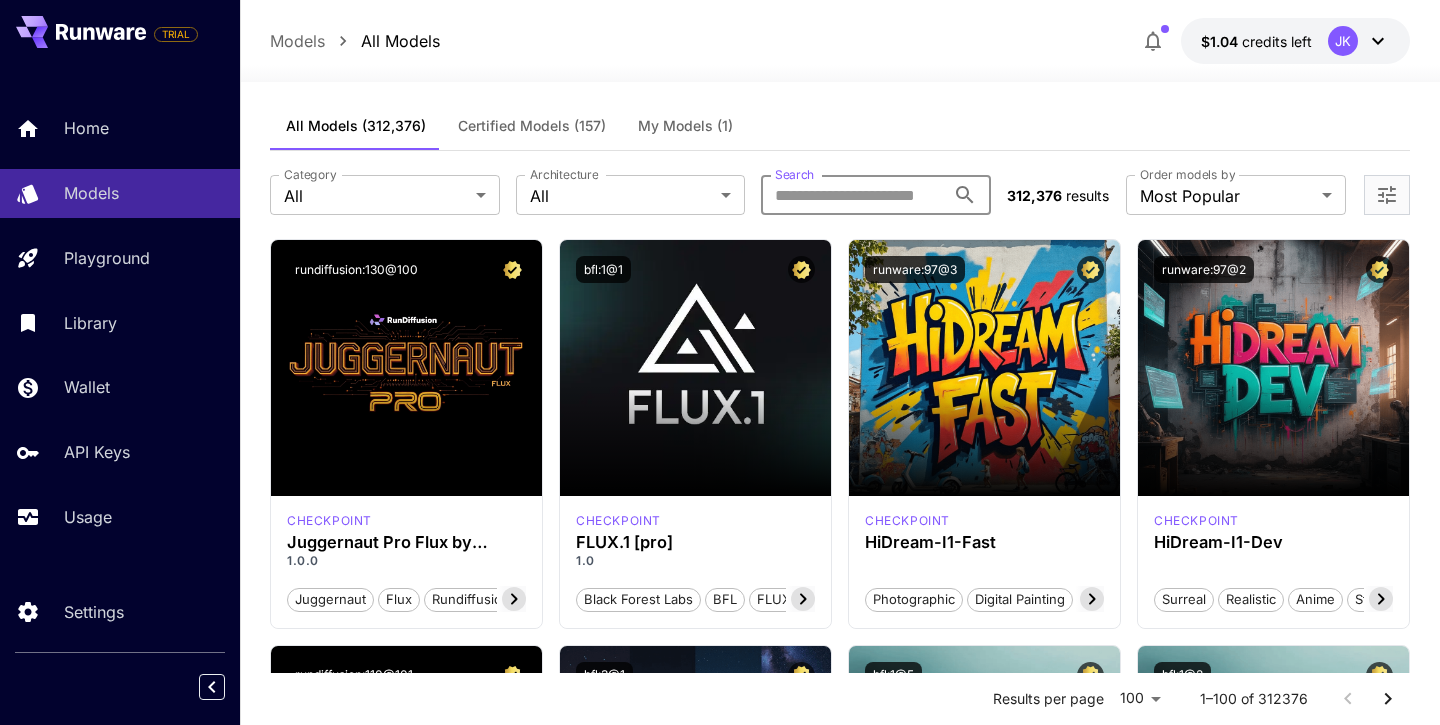 click on "Search" at bounding box center [853, 195] 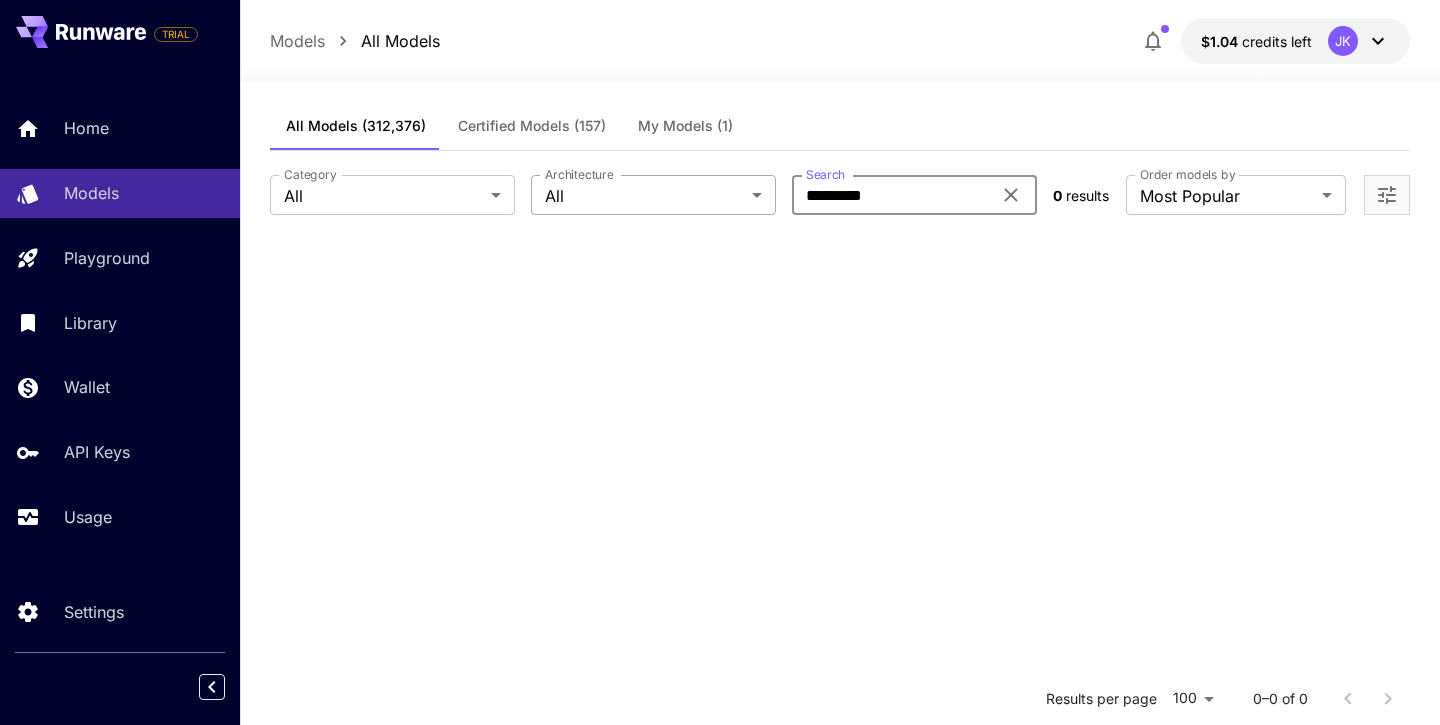 drag, startPoint x: 897, startPoint y: 195, endPoint x: 741, endPoint y: 189, distance: 156.11534 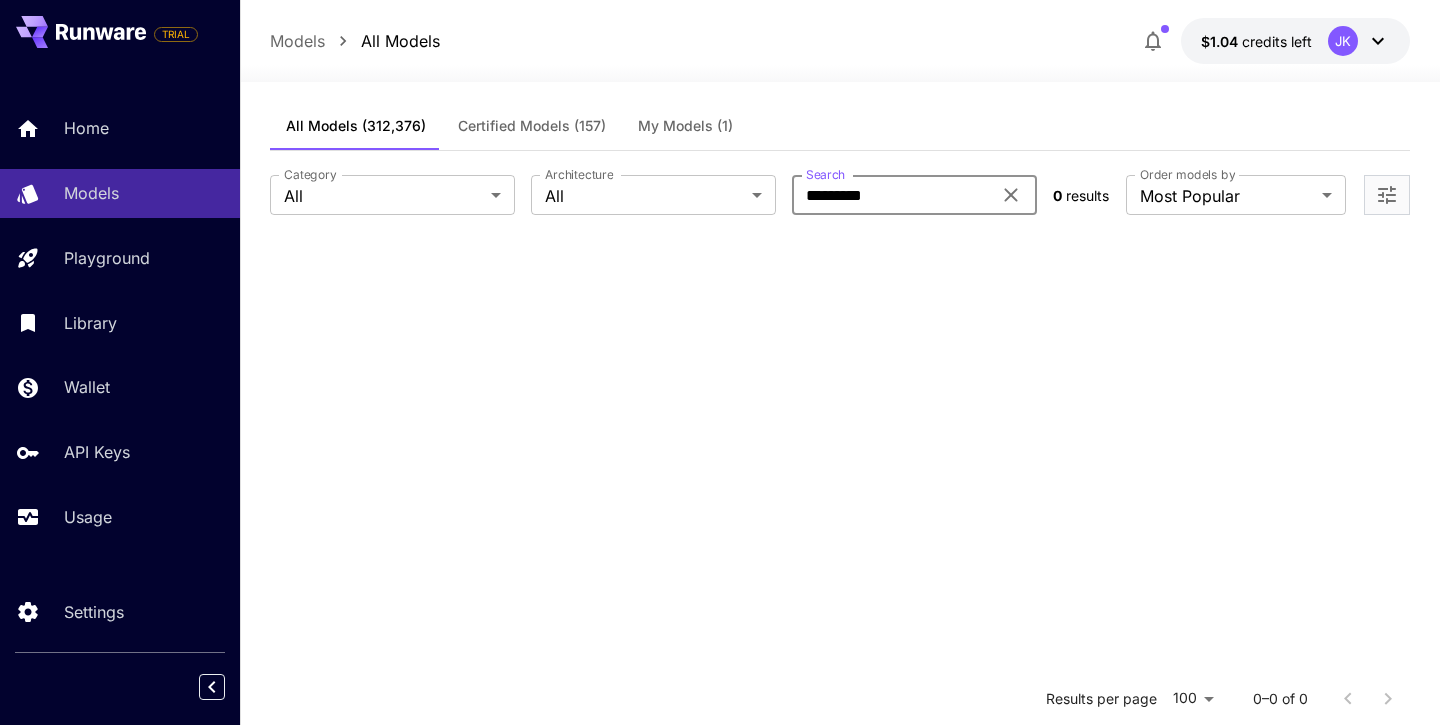 type on "*********" 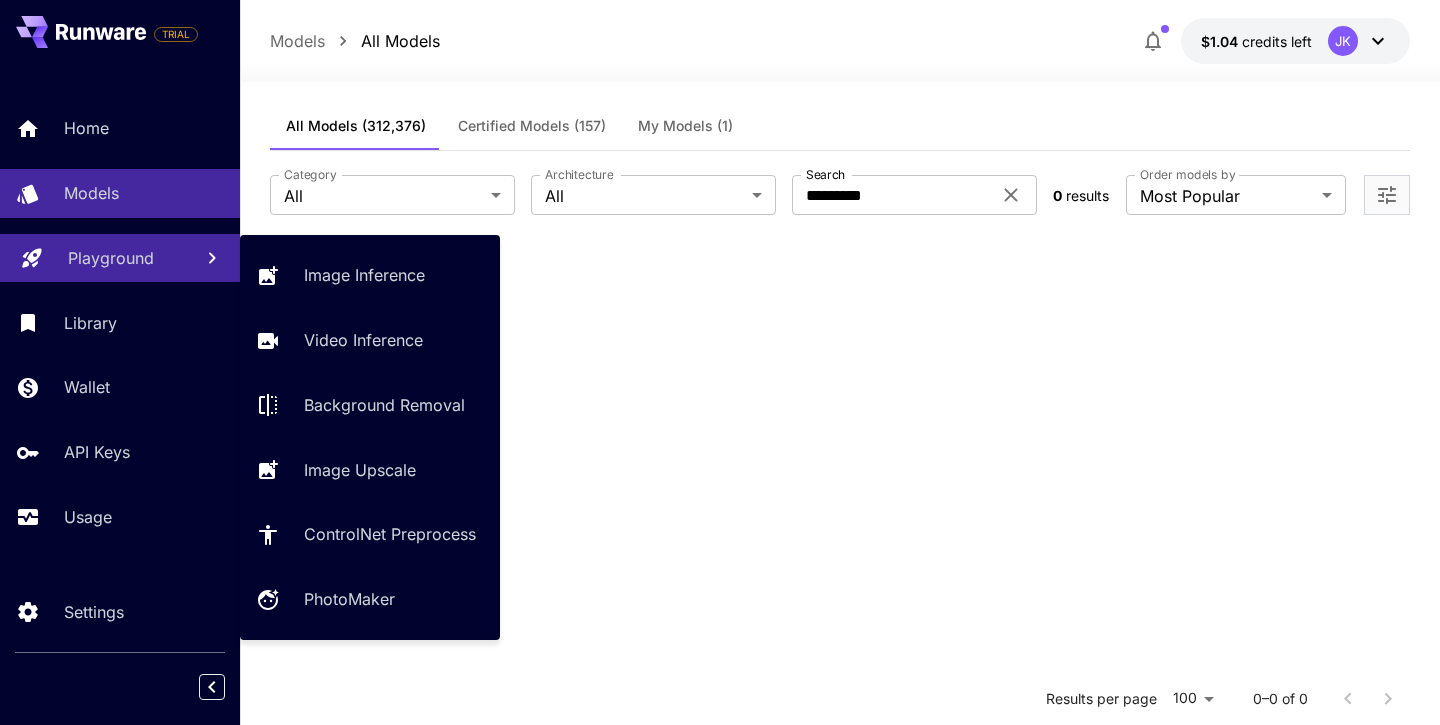 click on "Playground" at bounding box center (122, 258) 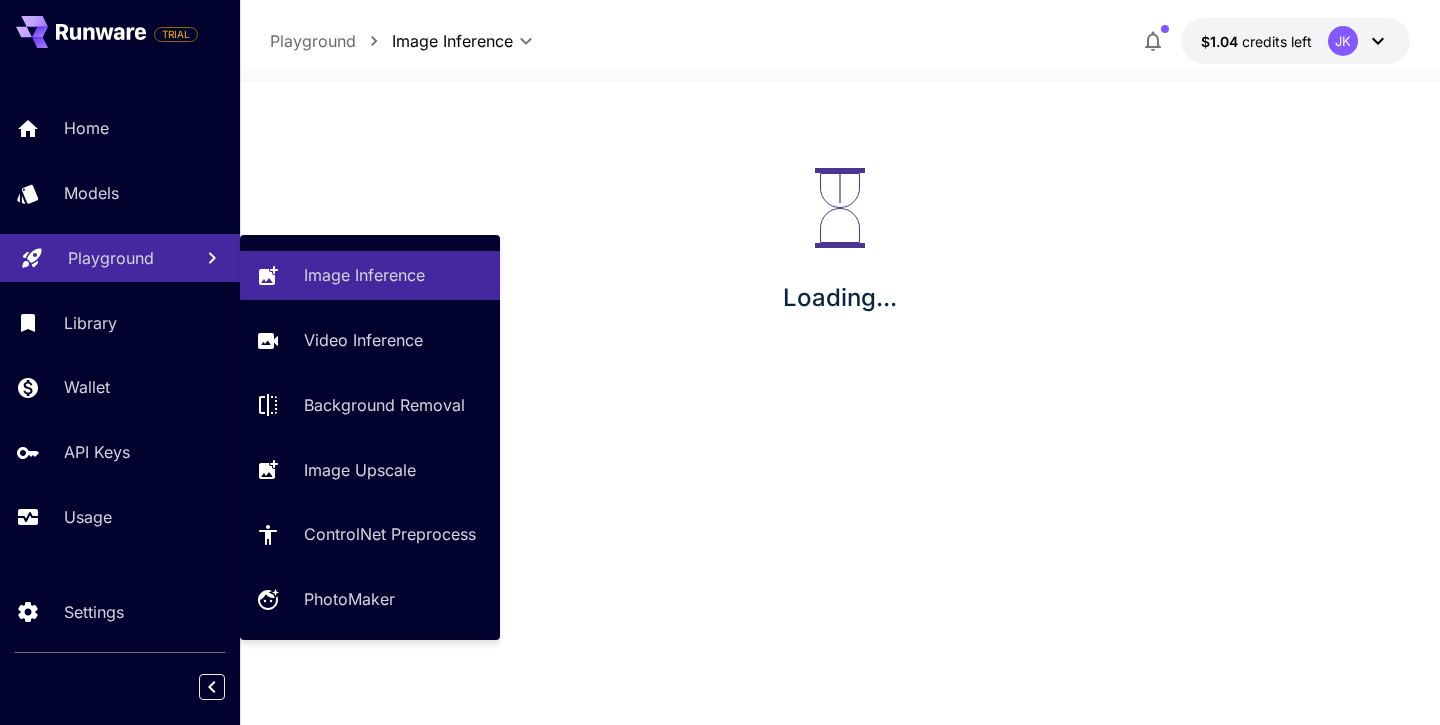 scroll, scrollTop: 0, scrollLeft: 0, axis: both 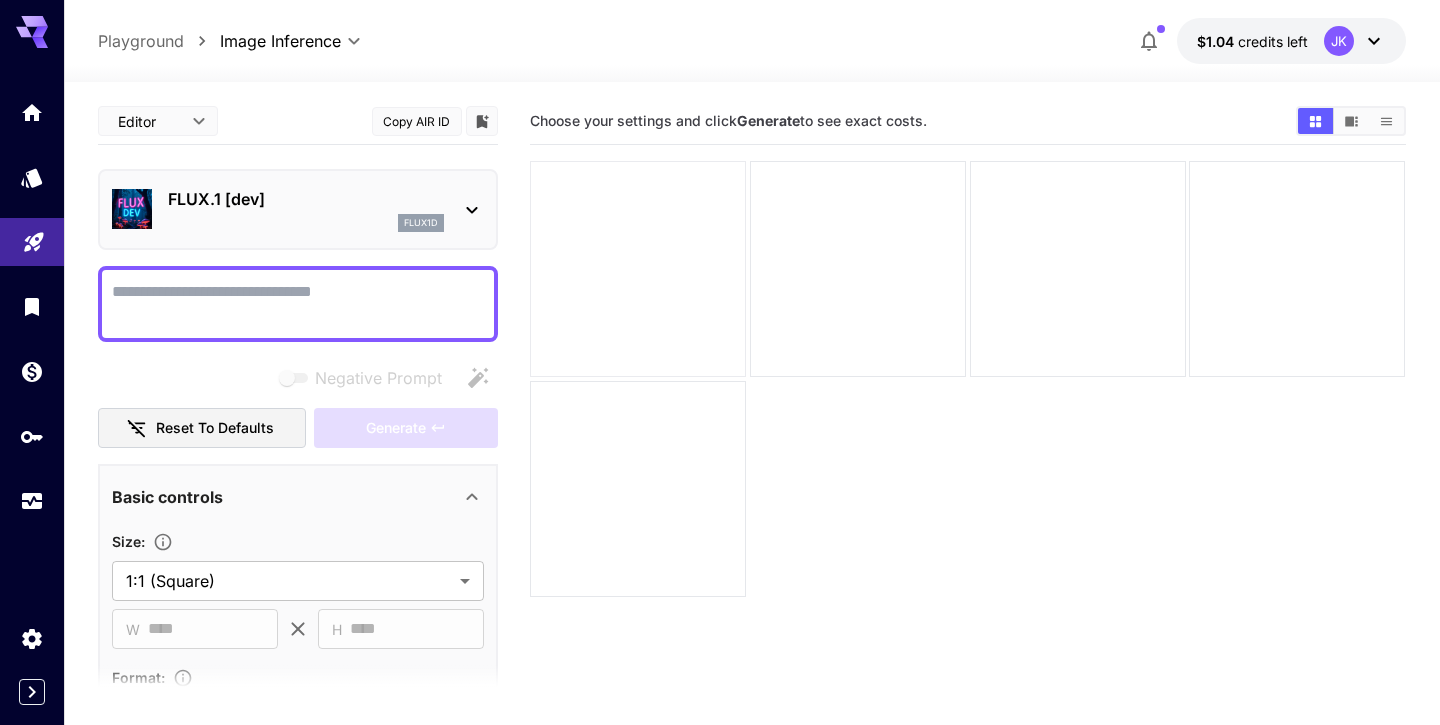 click at bounding box center (638, 269) 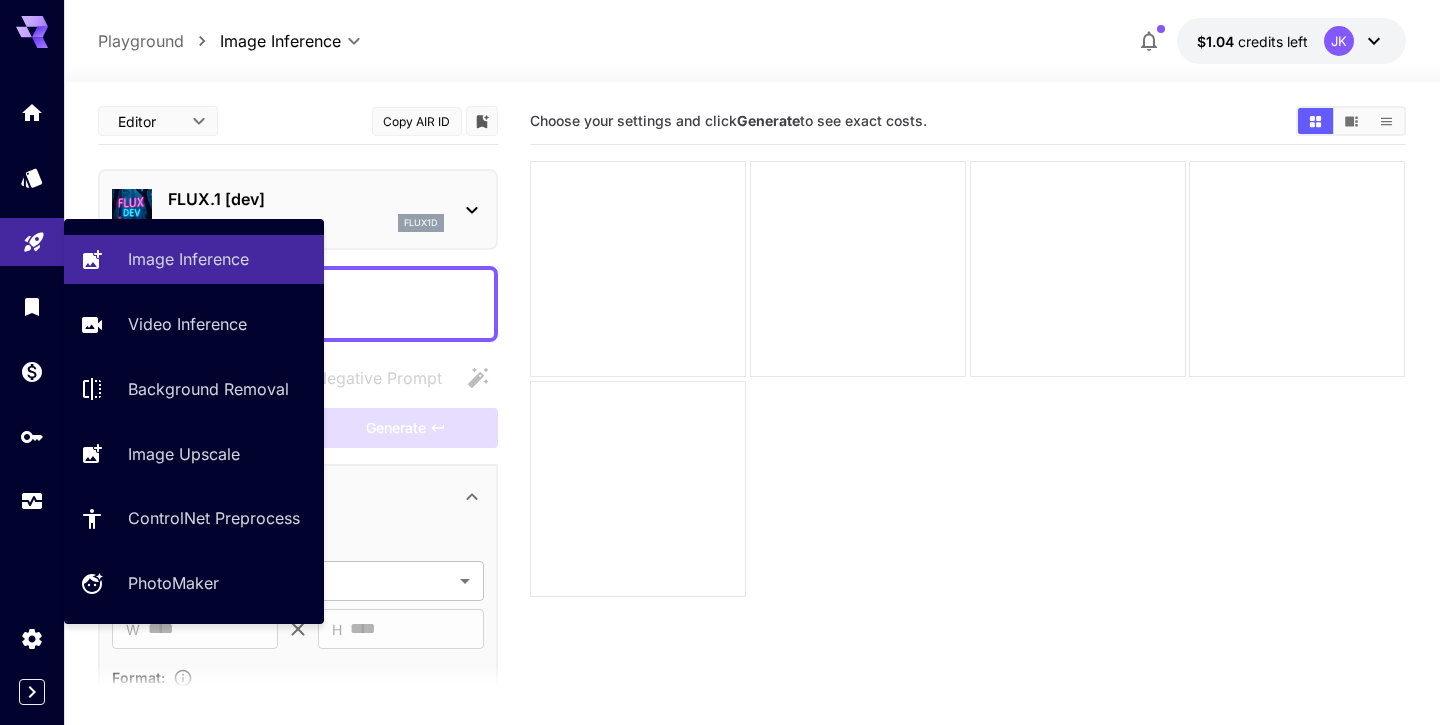 click at bounding box center [32, 242] 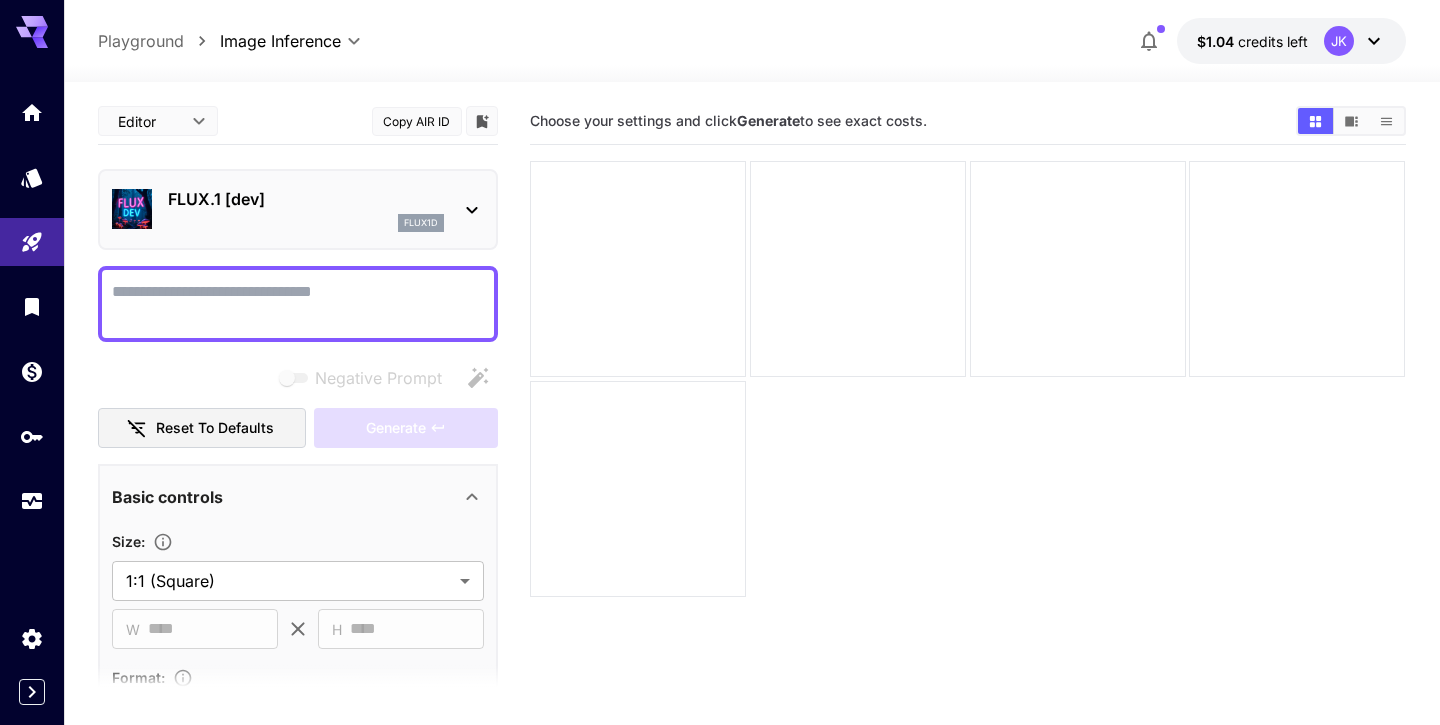 click on "flux1d" at bounding box center (306, 223) 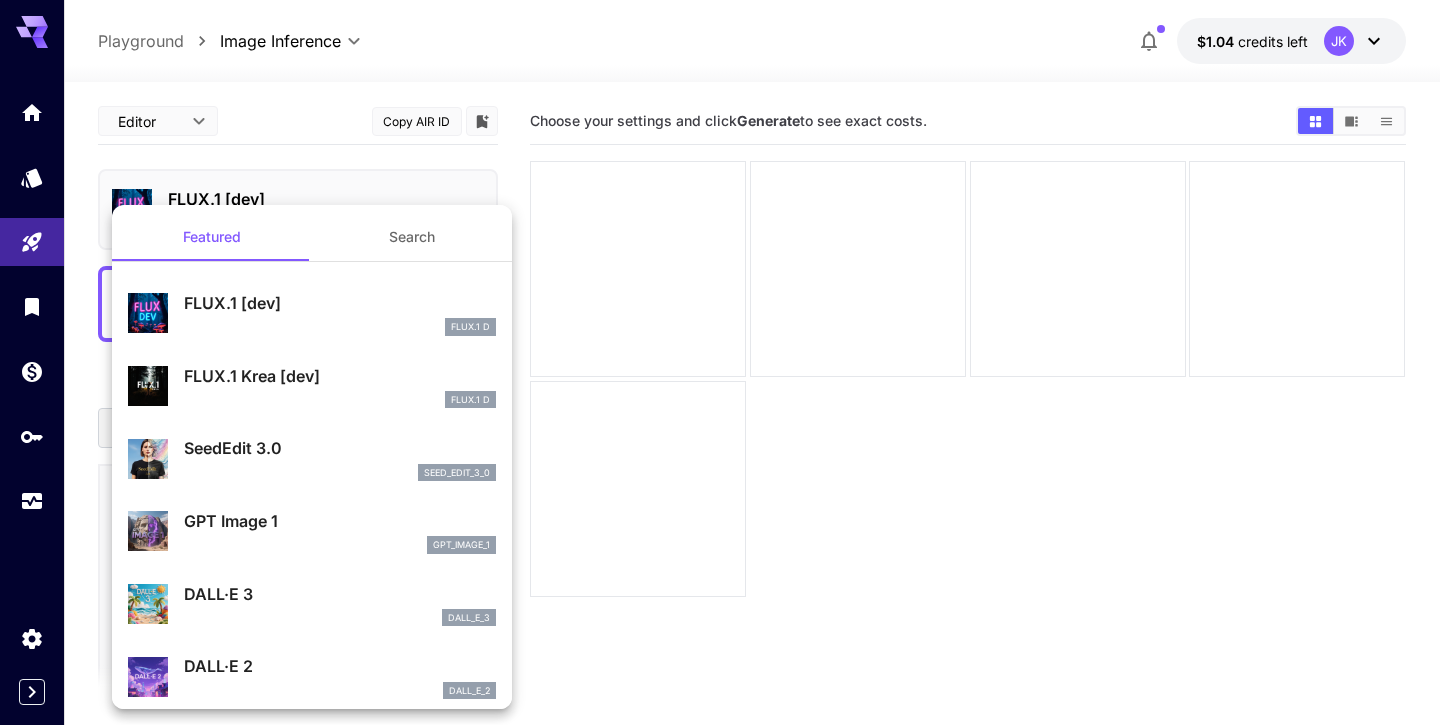 click at bounding box center [720, 362] 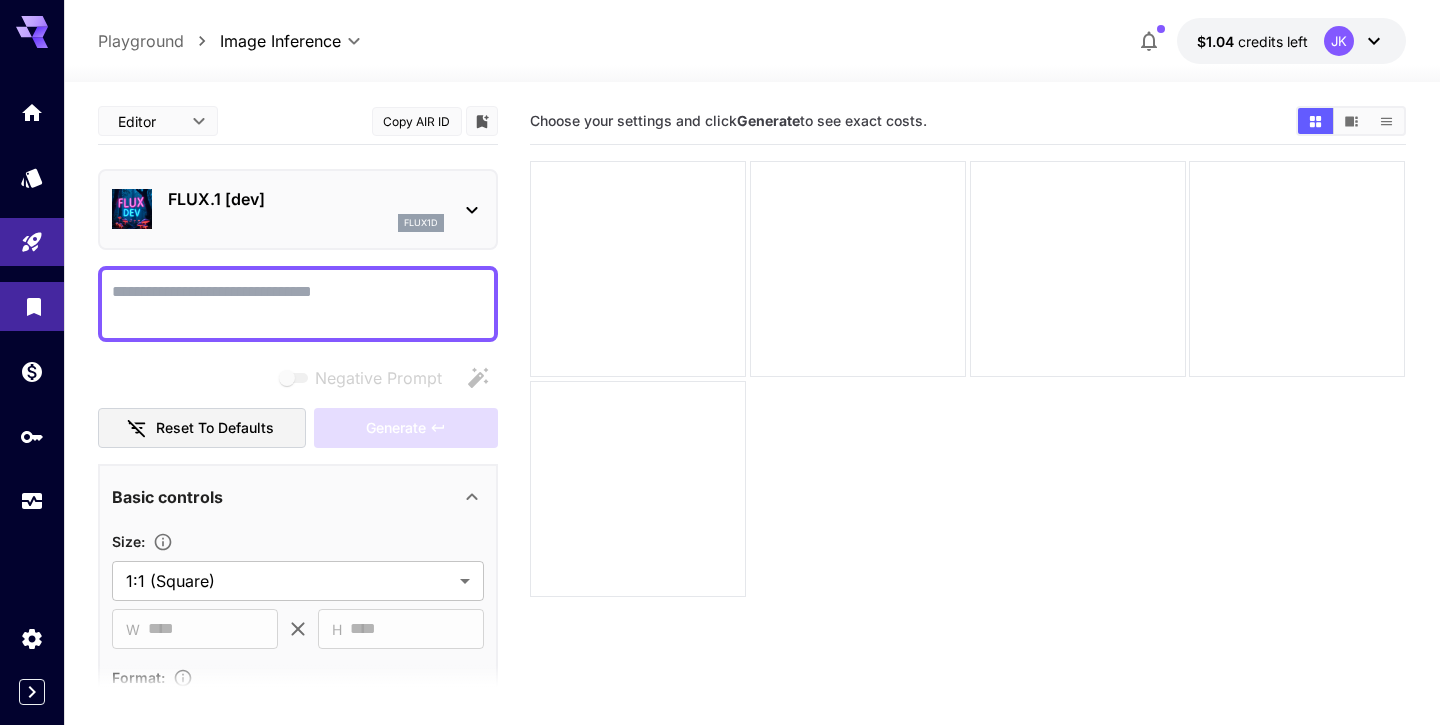 click at bounding box center [32, 306] 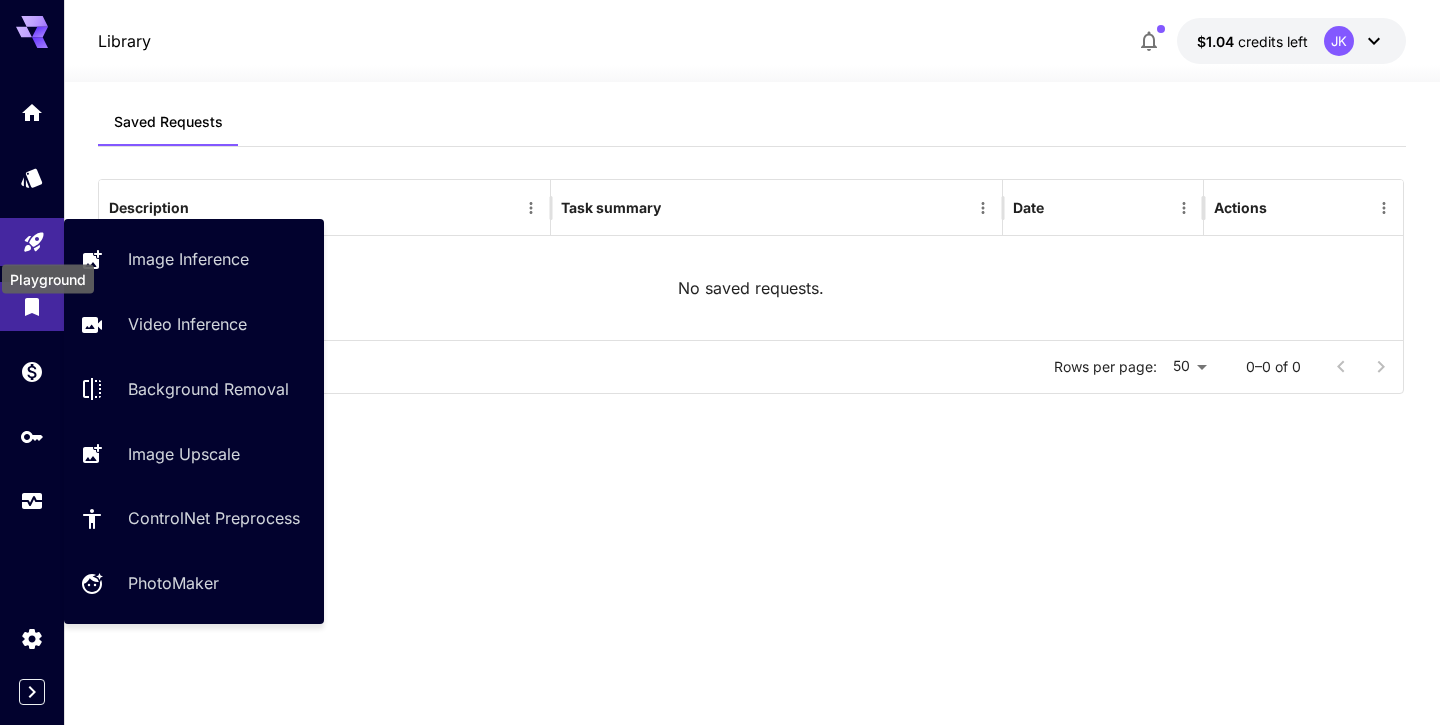 click 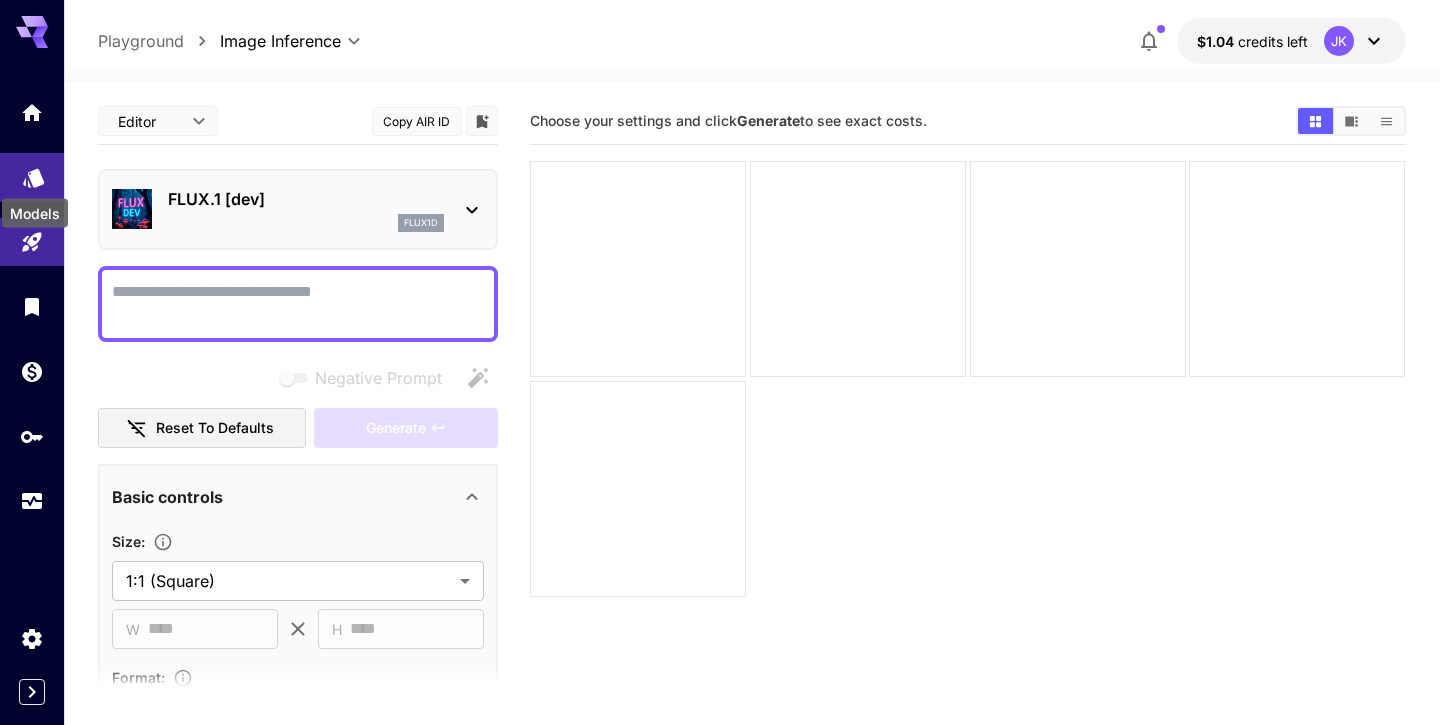 click 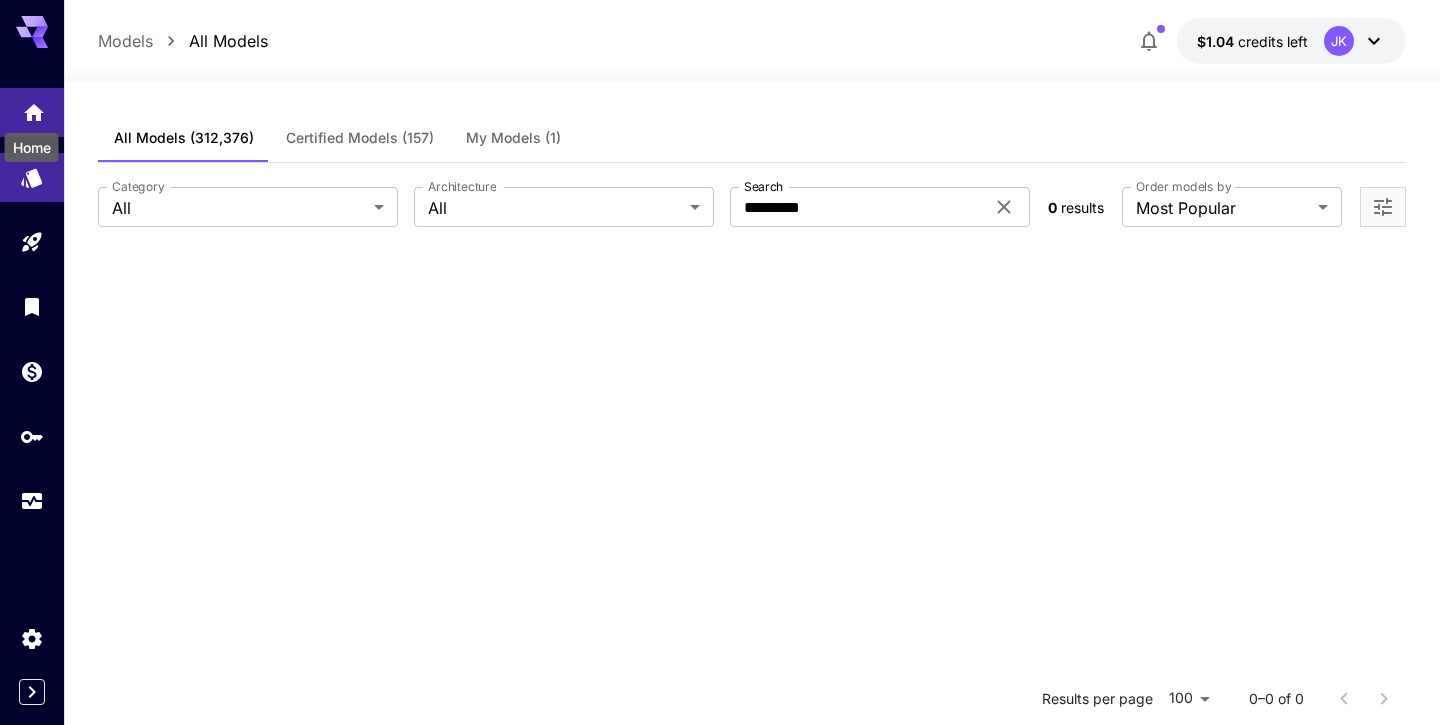 click 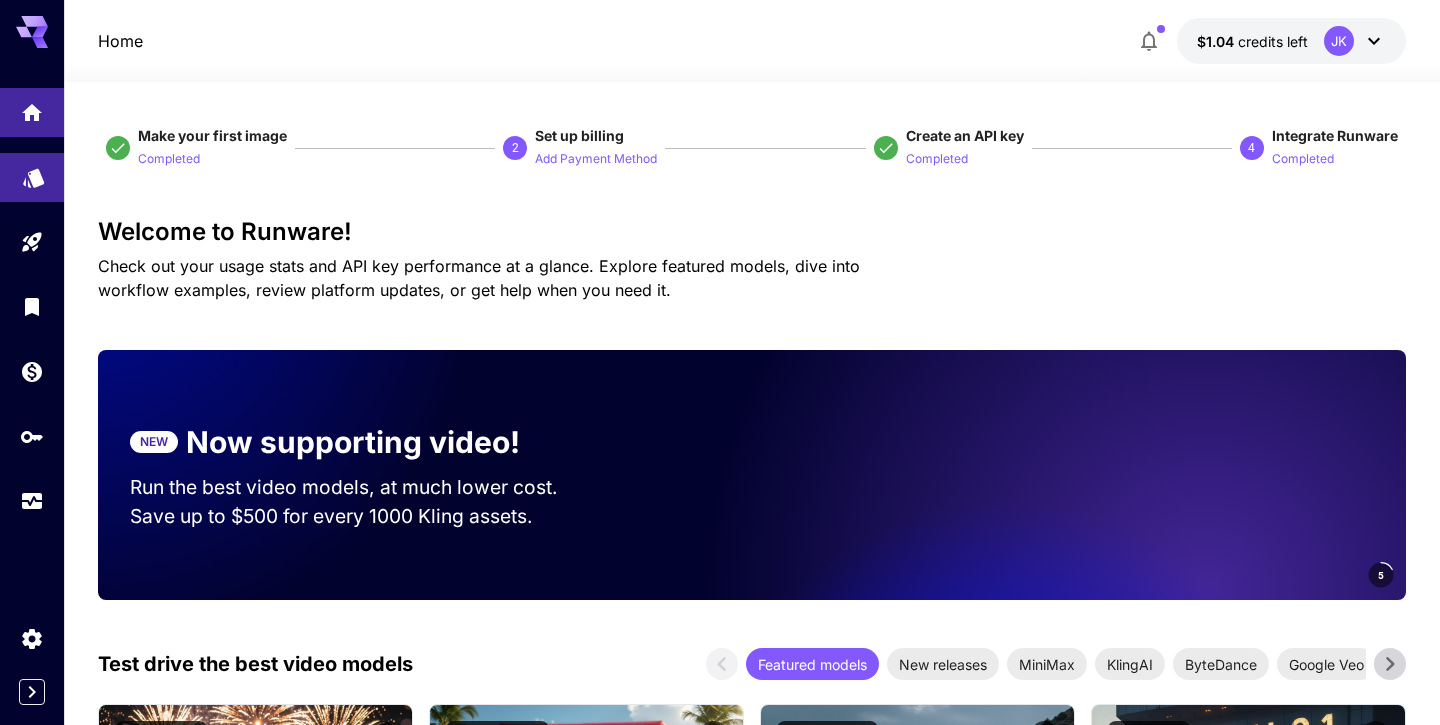 click at bounding box center [32, 177] 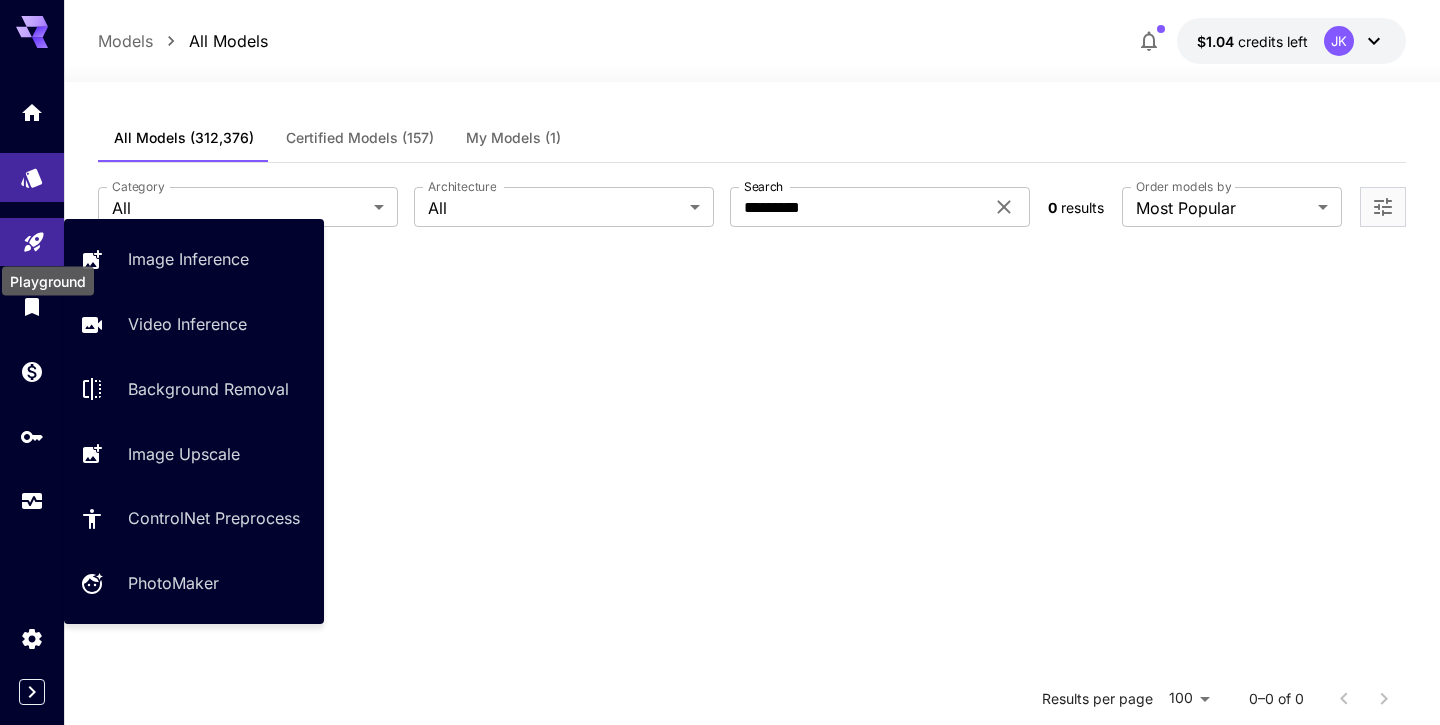 click 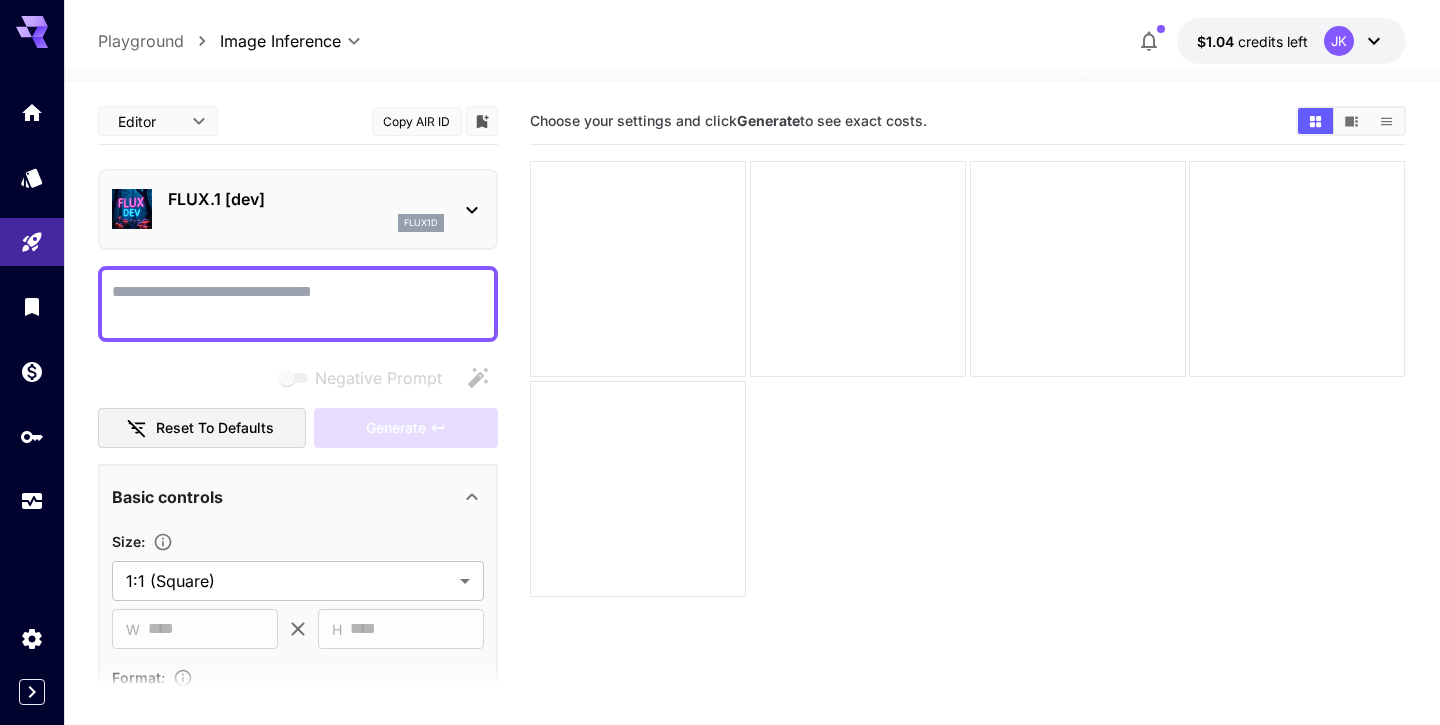 click on "FLUX.1 [dev] flux1d" at bounding box center [298, 209] 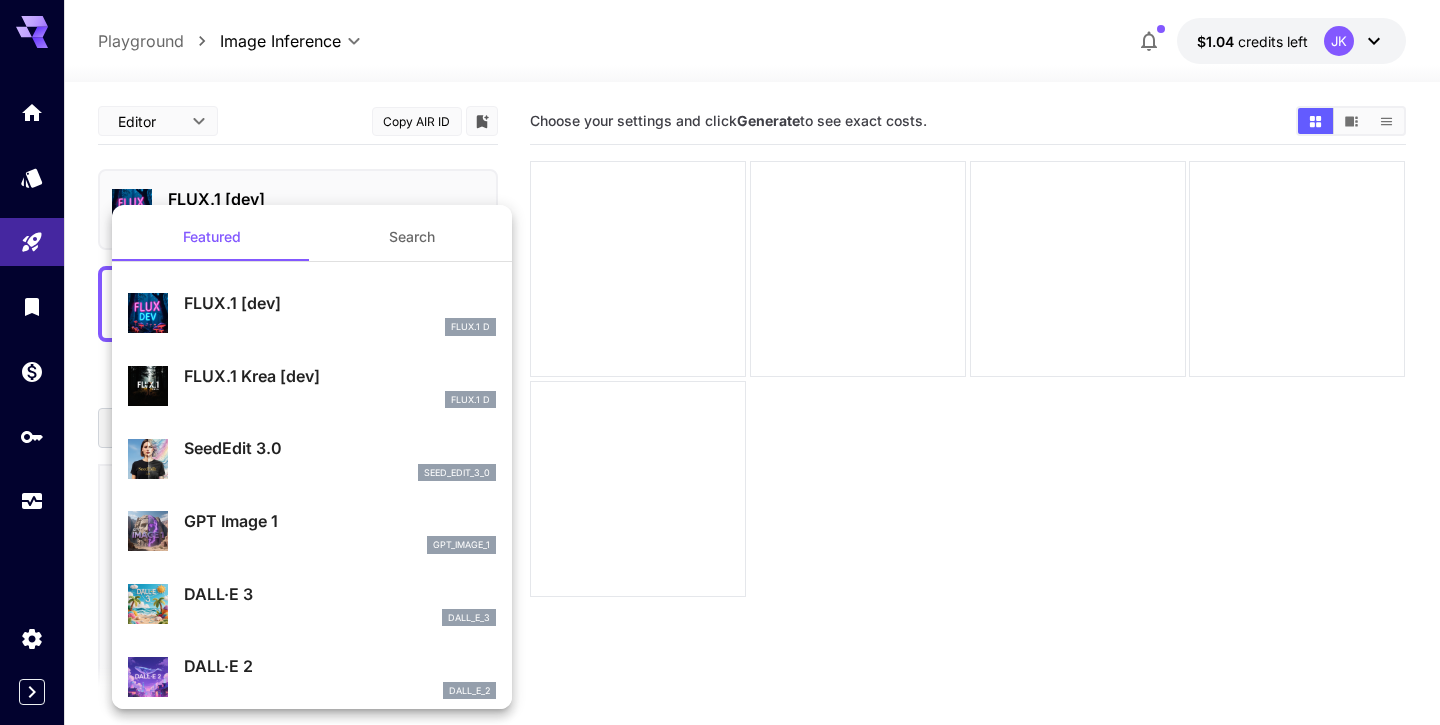click at bounding box center (720, 362) 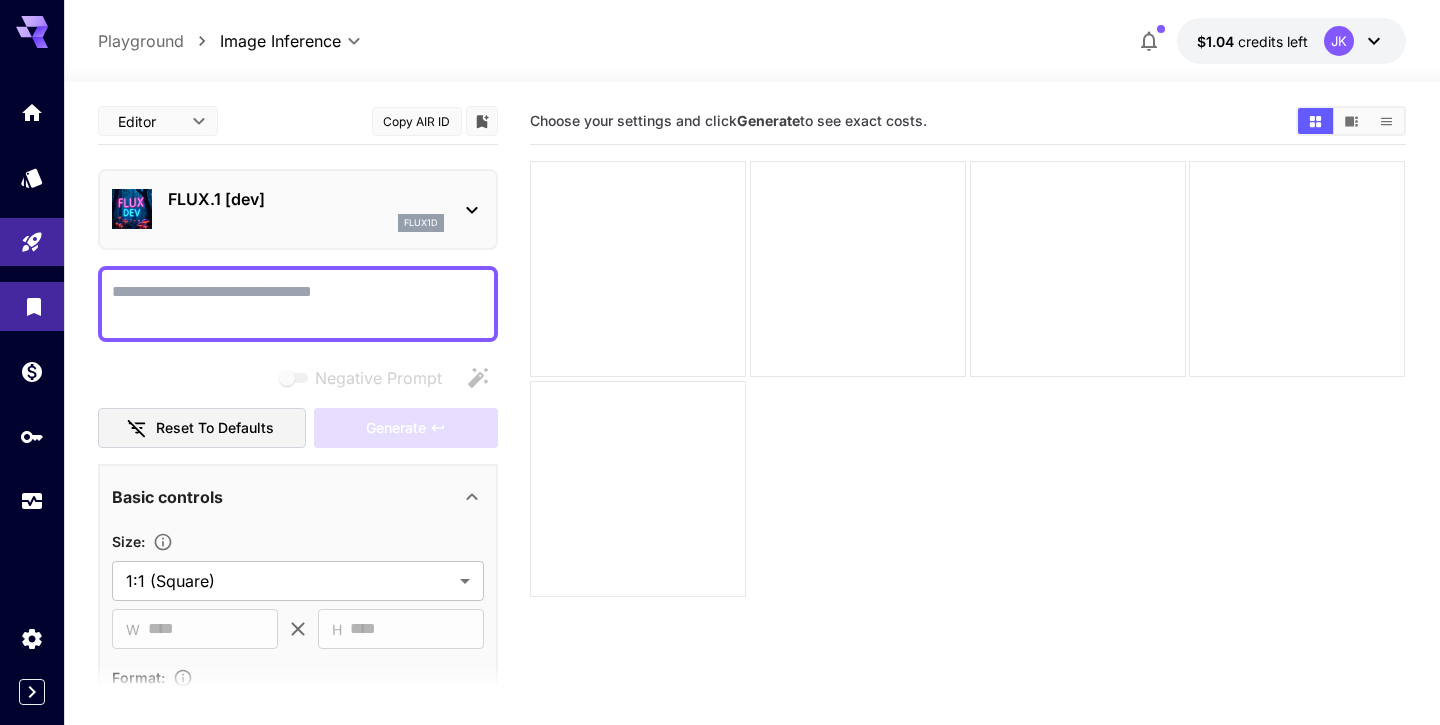 click at bounding box center [32, 306] 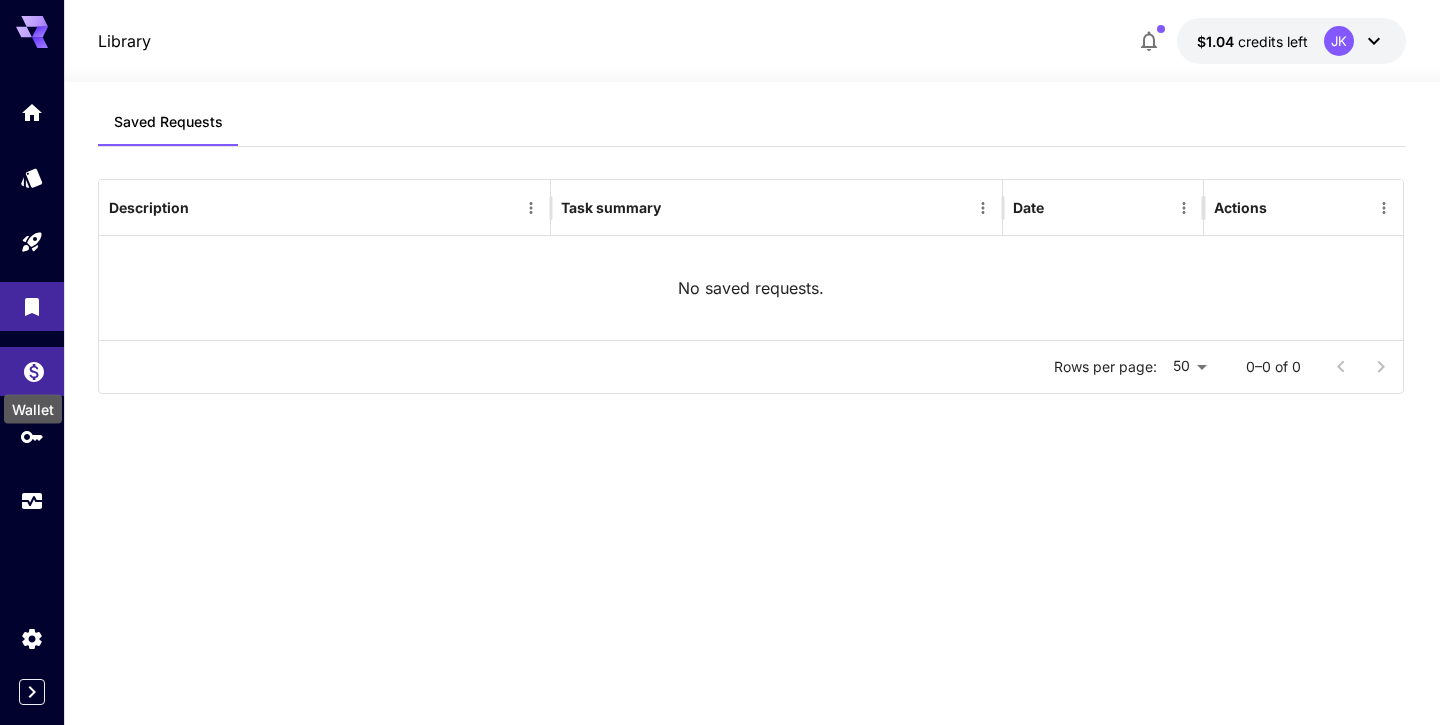 click 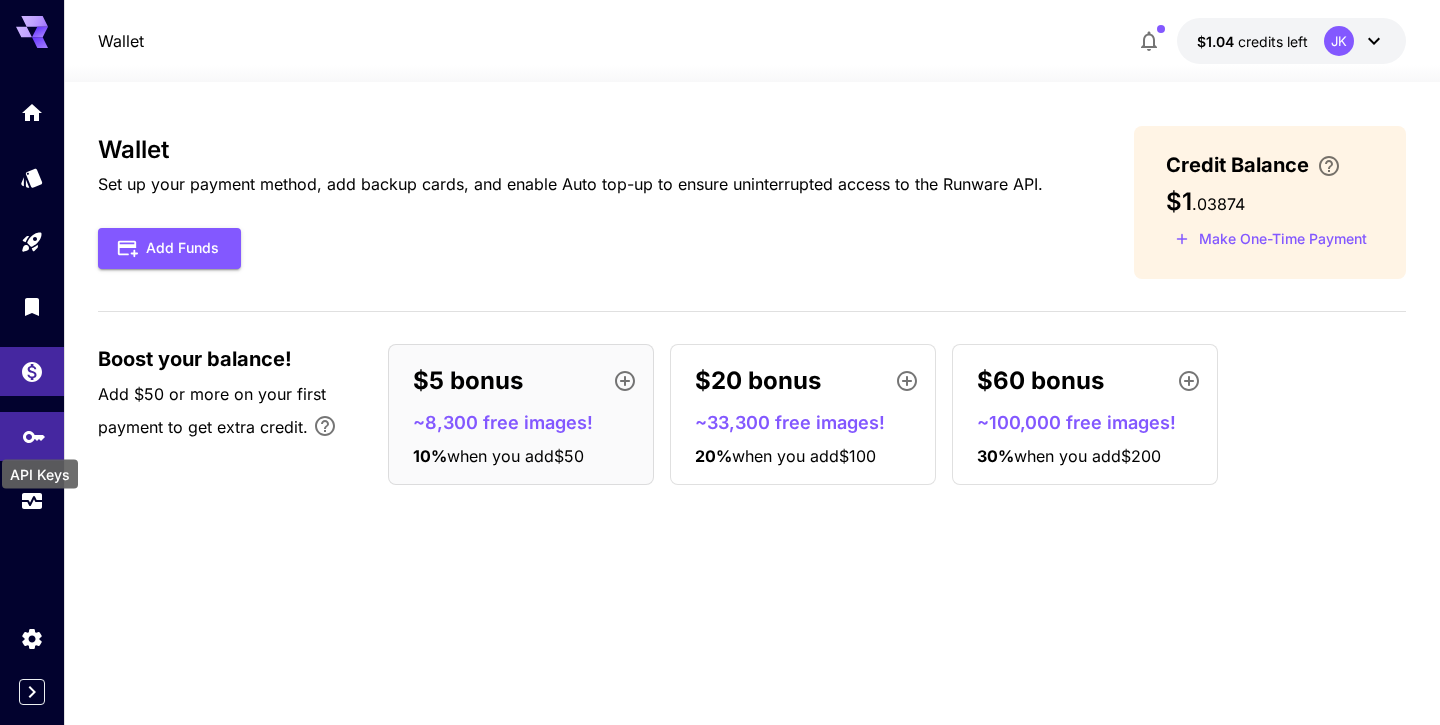 click 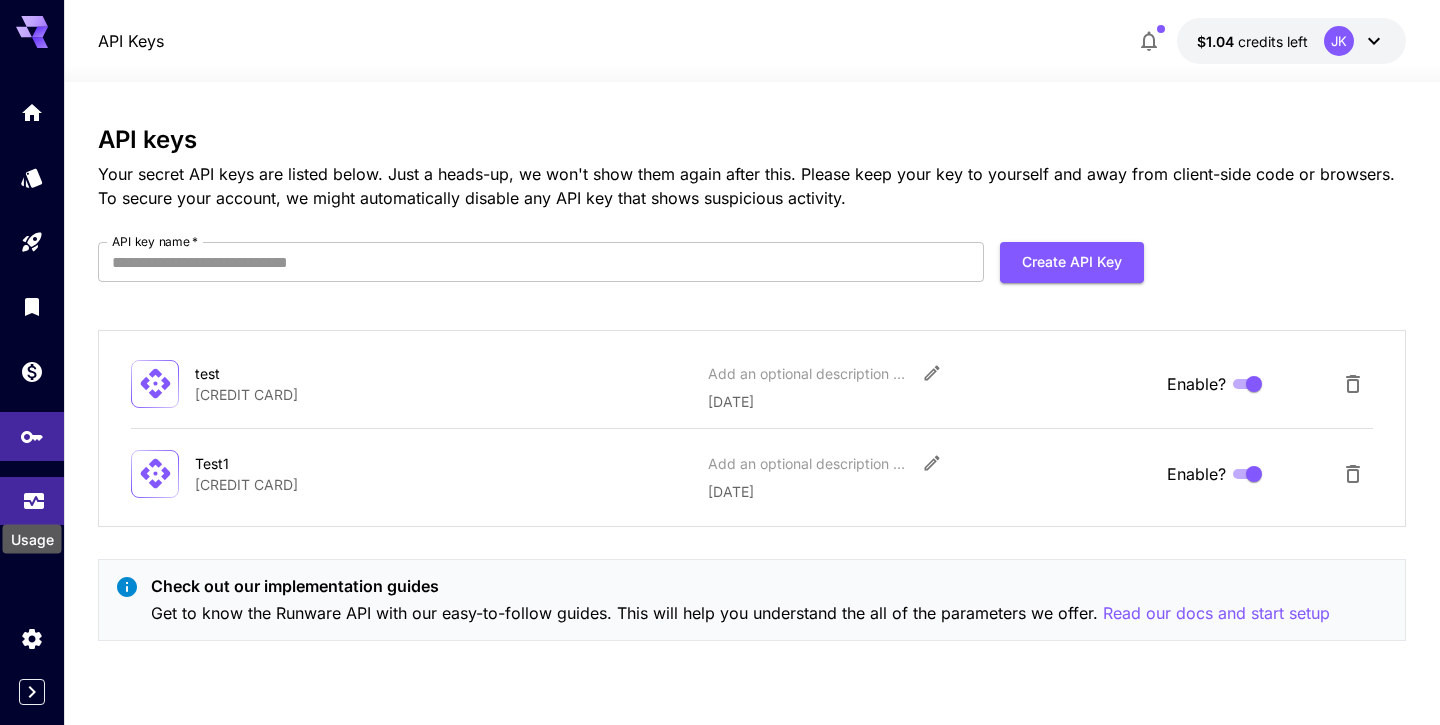 click 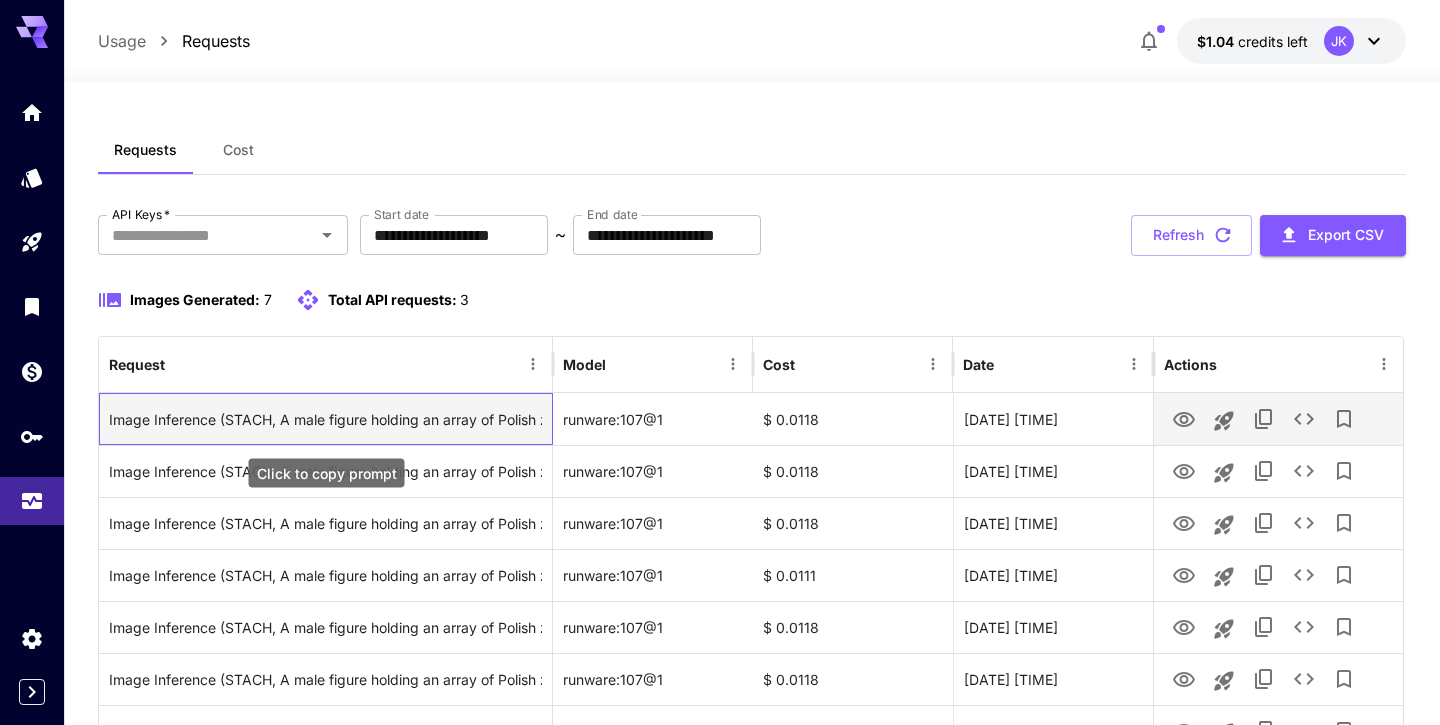 click on "Image Inference (STACH, A male figure holding an array of Polish złoty banknotes in a creative manner, with an artistic arrangement forming a circular design around a central point. The background features a blurred cityscape, implying a vibrant urban environment. The man, in his early 40s, is dressed casually in a stylish black t-shirt with a slight smile, exuding confidence. Sunlight filters in, adding a warm hue to the scene, while the colorful banknotes provide a striking contrast. Shot on Nikon Z6 with a 50mm lens at f/1.8, highlighting the intricate details of the banknotes against the soft background blur.)" at bounding box center [325, 419] 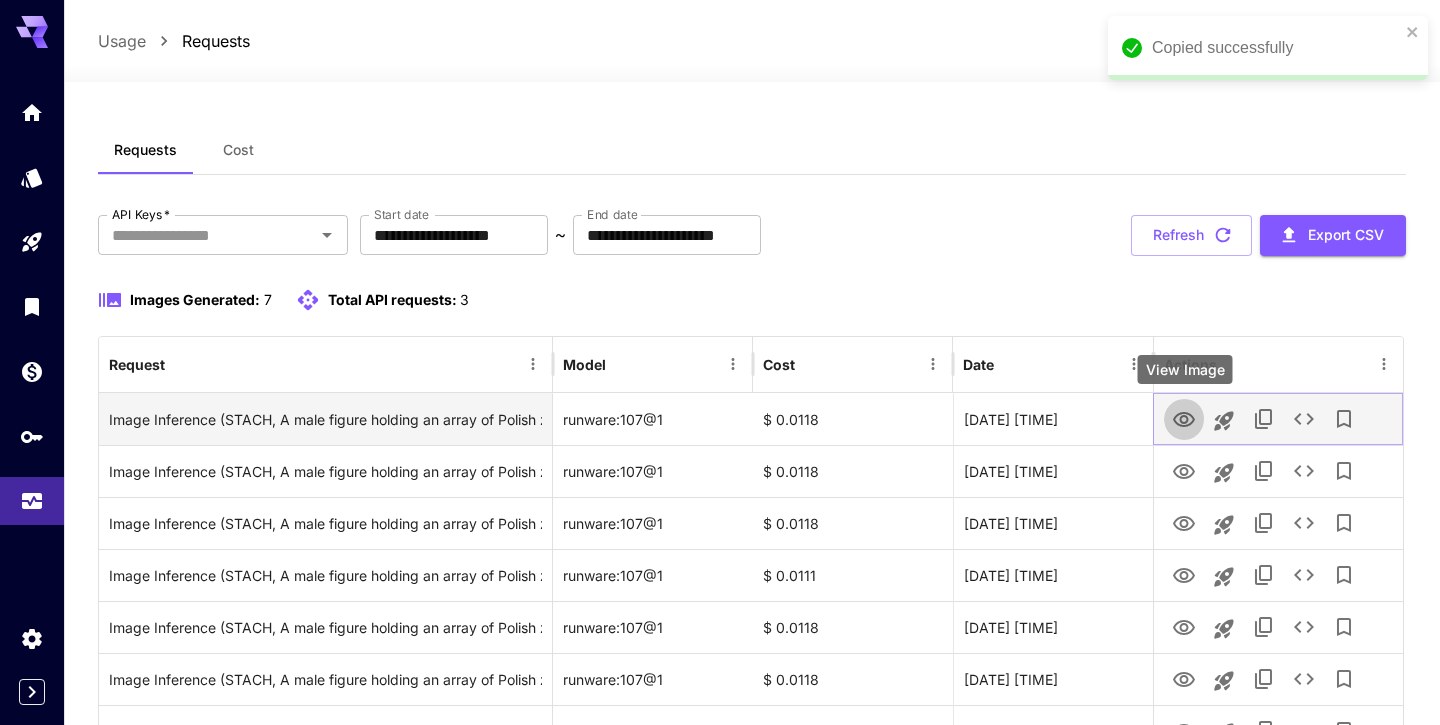 click 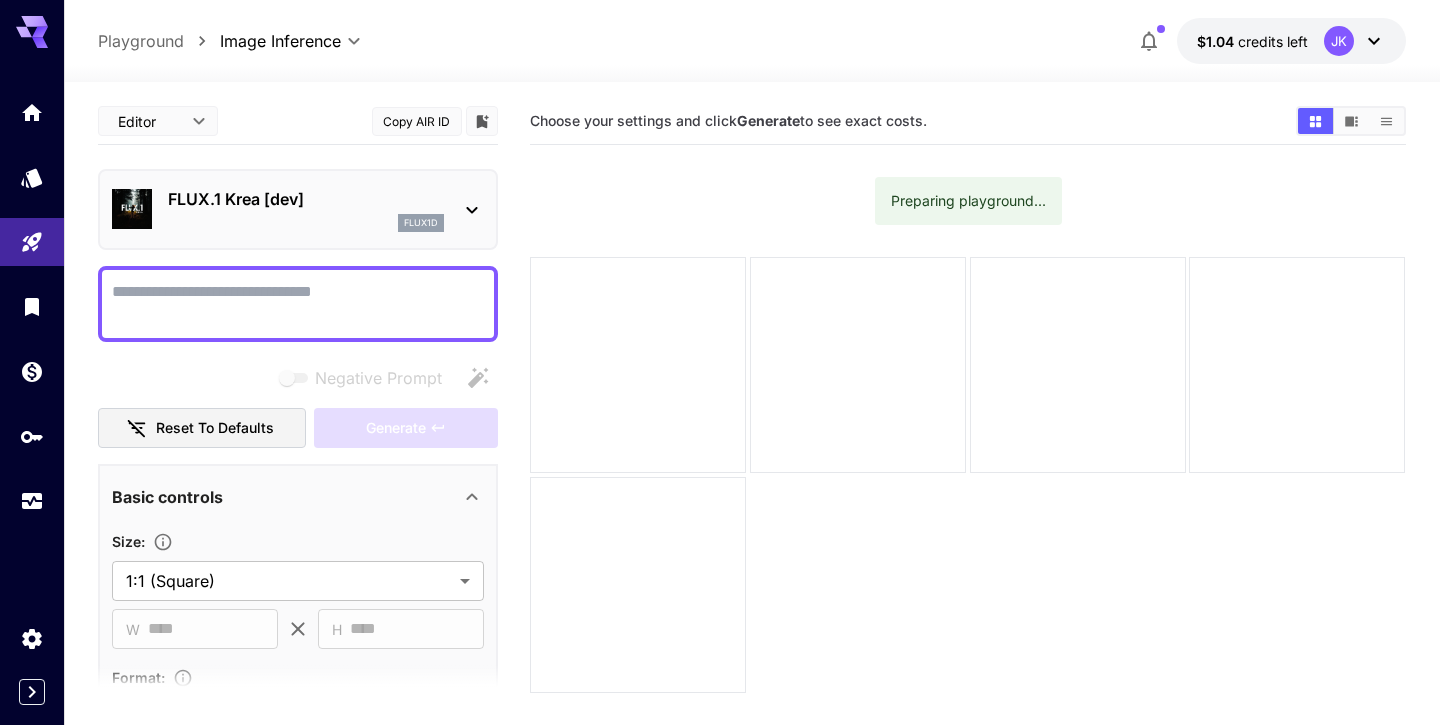 scroll, scrollTop: 0, scrollLeft: 0, axis: both 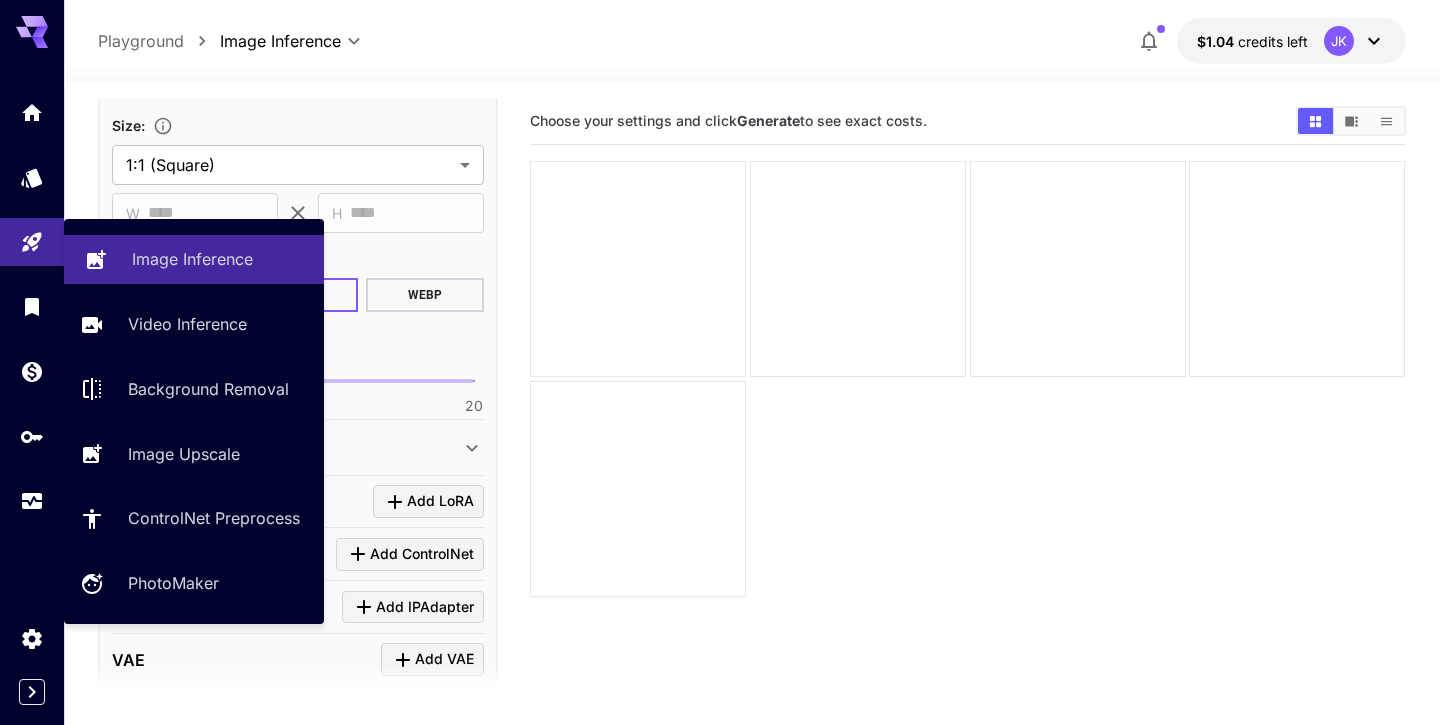 click on "Image Inference" at bounding box center [194, 259] 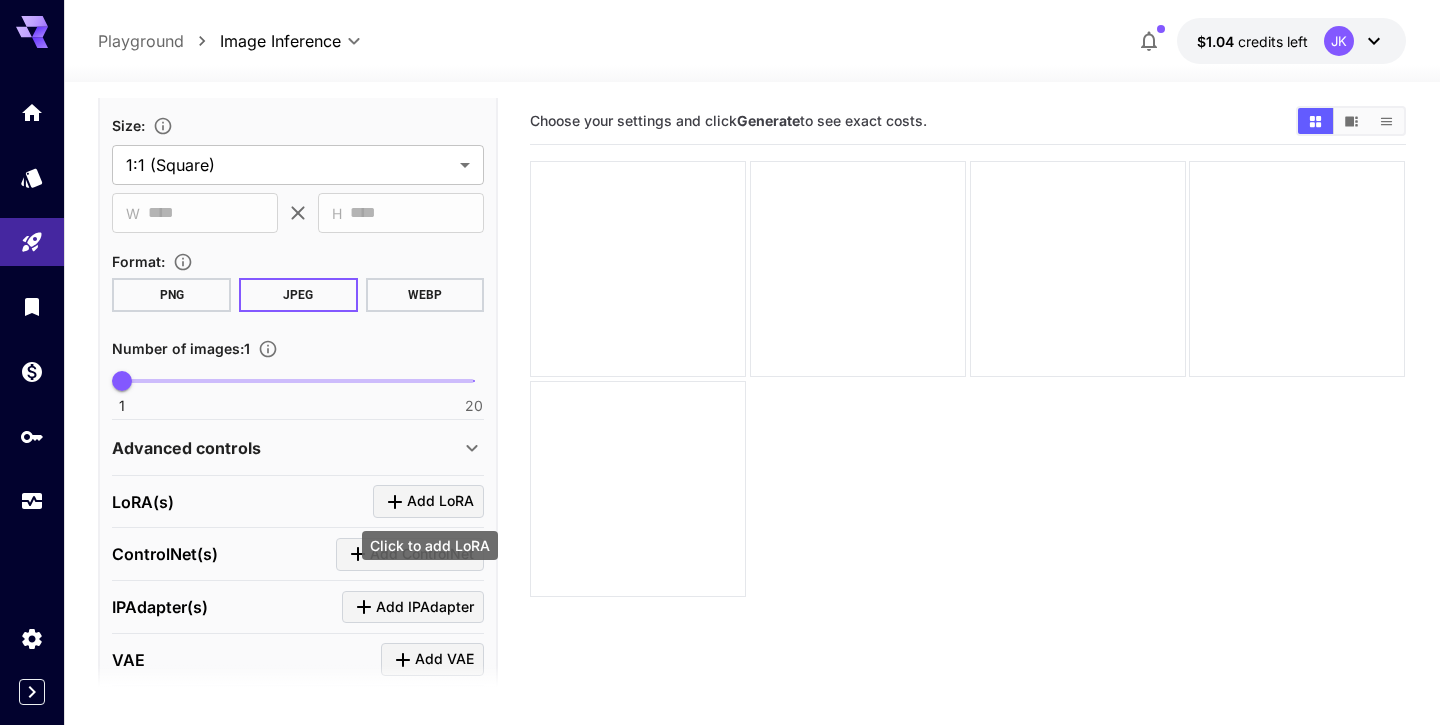click on "Add LoRA" at bounding box center [440, 501] 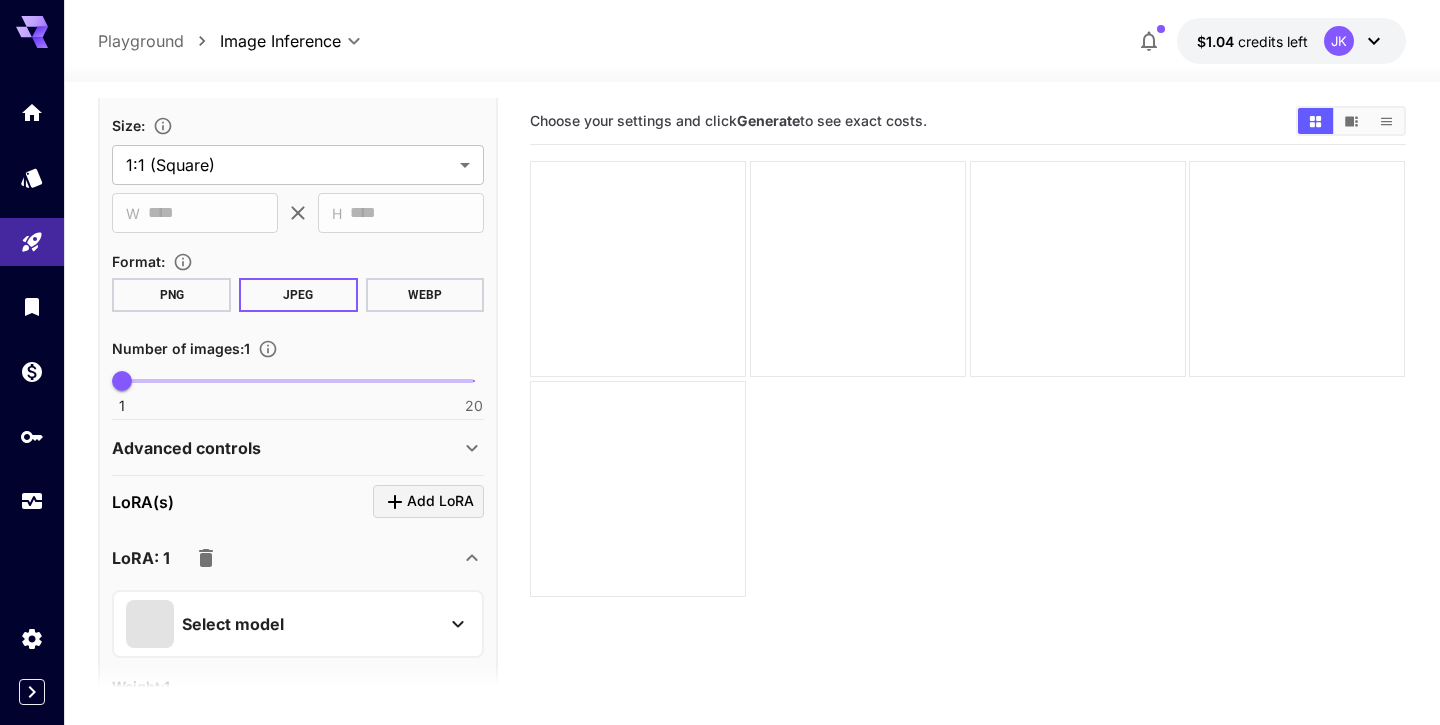 click on "Select model" at bounding box center [282, 624] 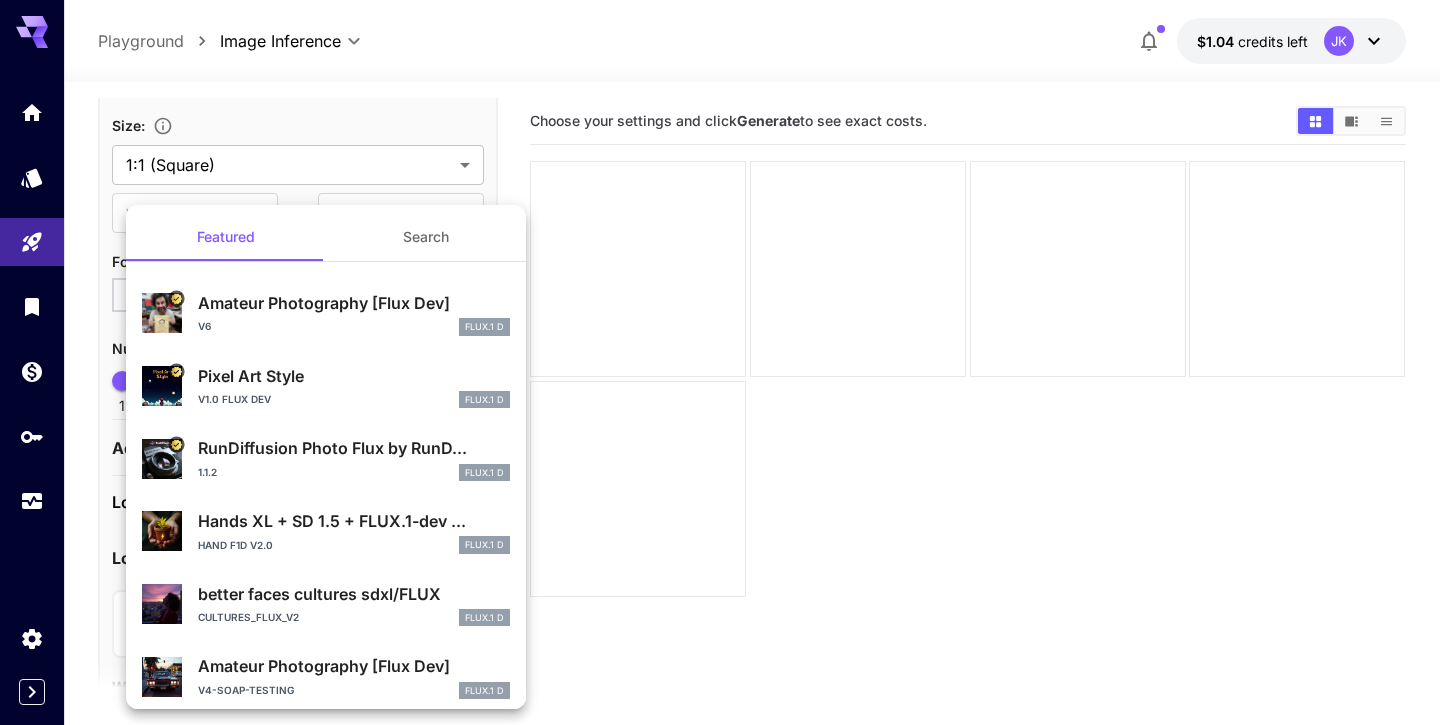 click on "Search" at bounding box center [426, 237] 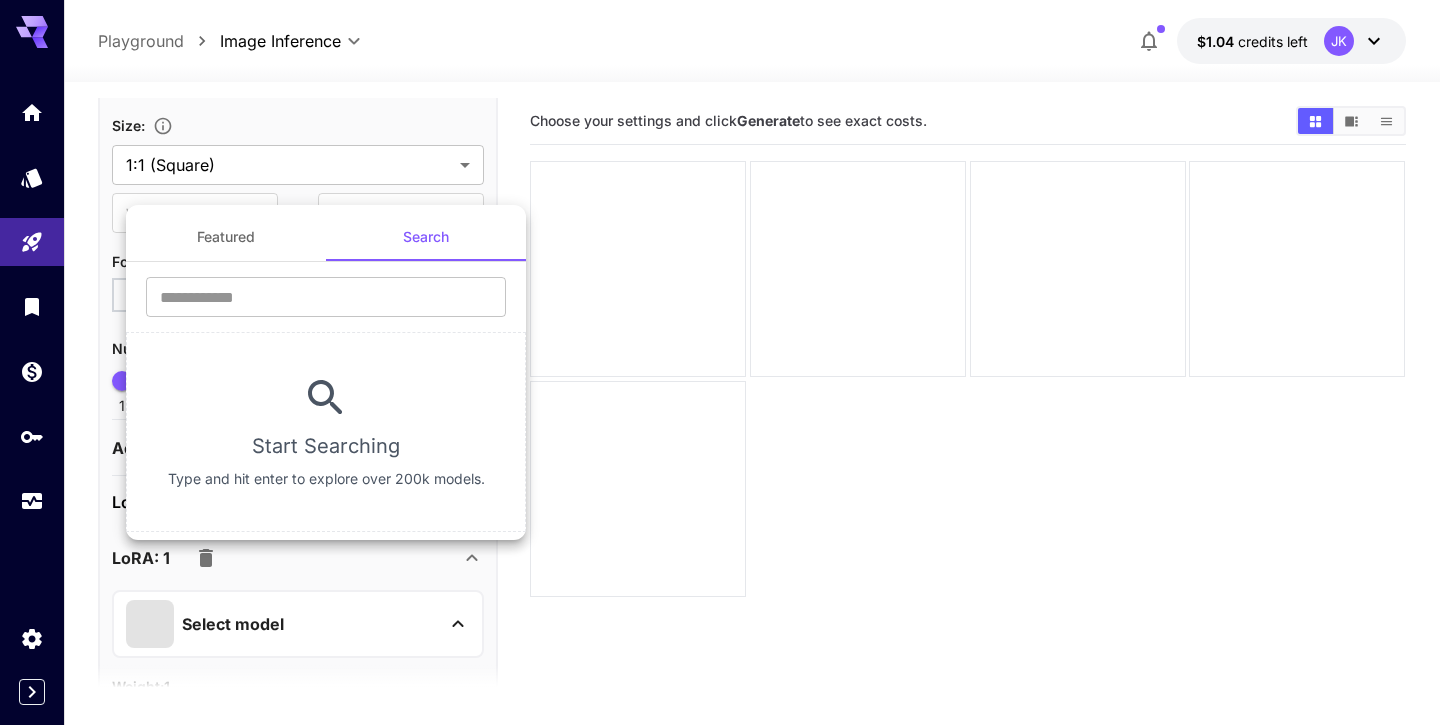 click on "Featured" at bounding box center [226, 237] 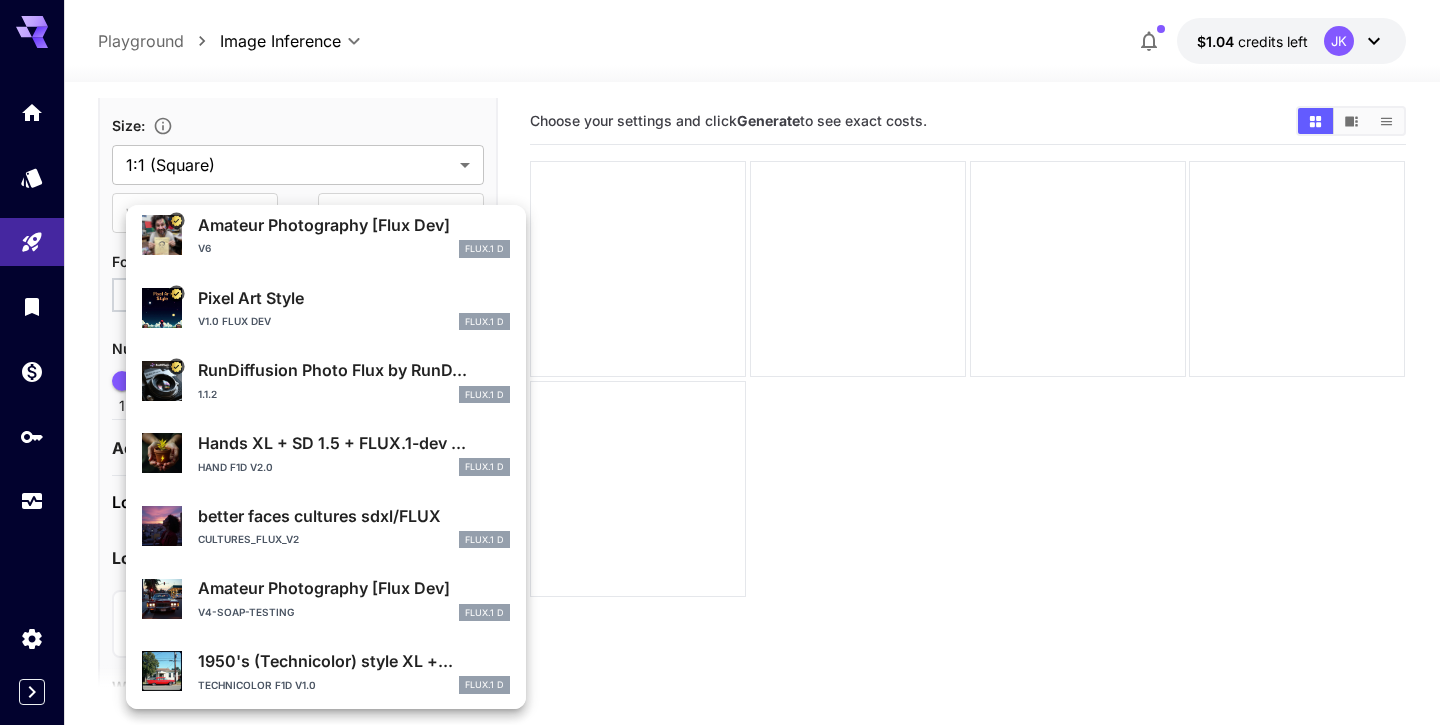 scroll, scrollTop: 0, scrollLeft: 0, axis: both 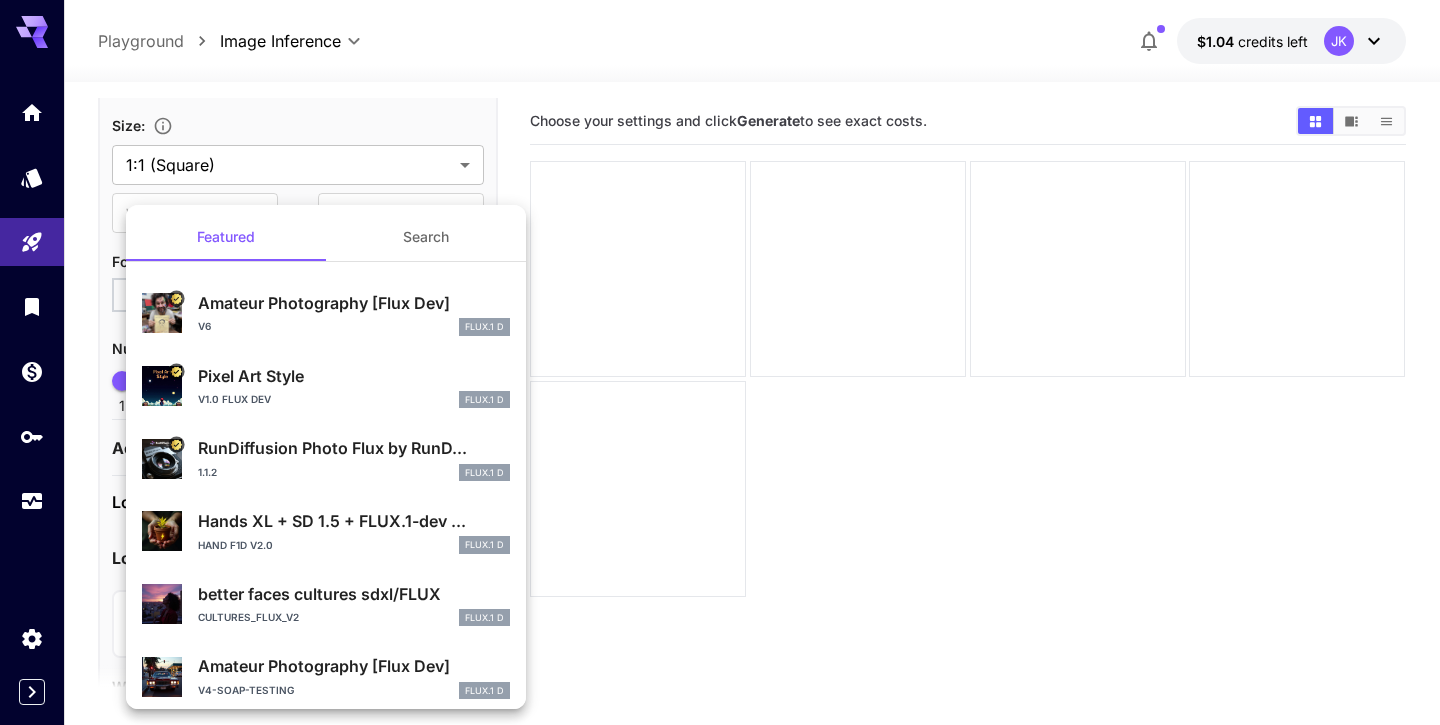 click at bounding box center (720, 362) 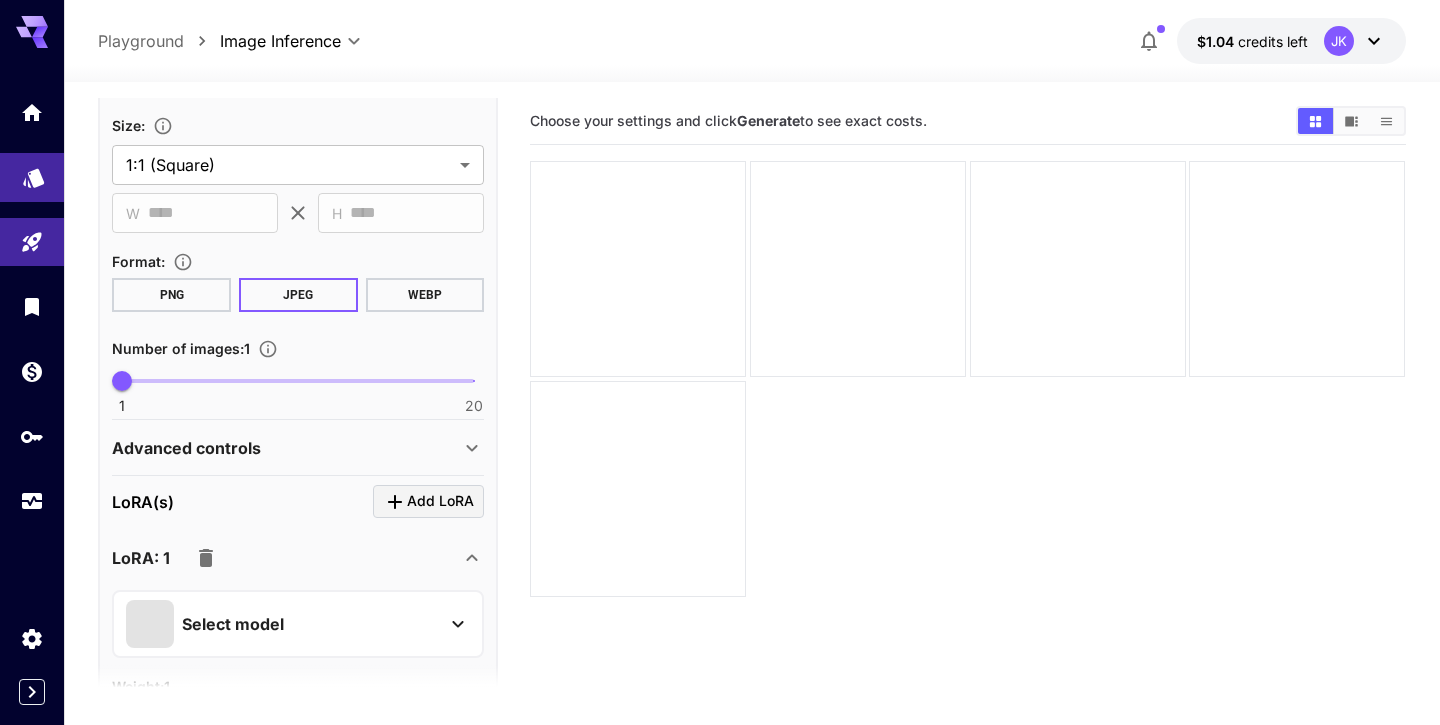 click at bounding box center (32, 177) 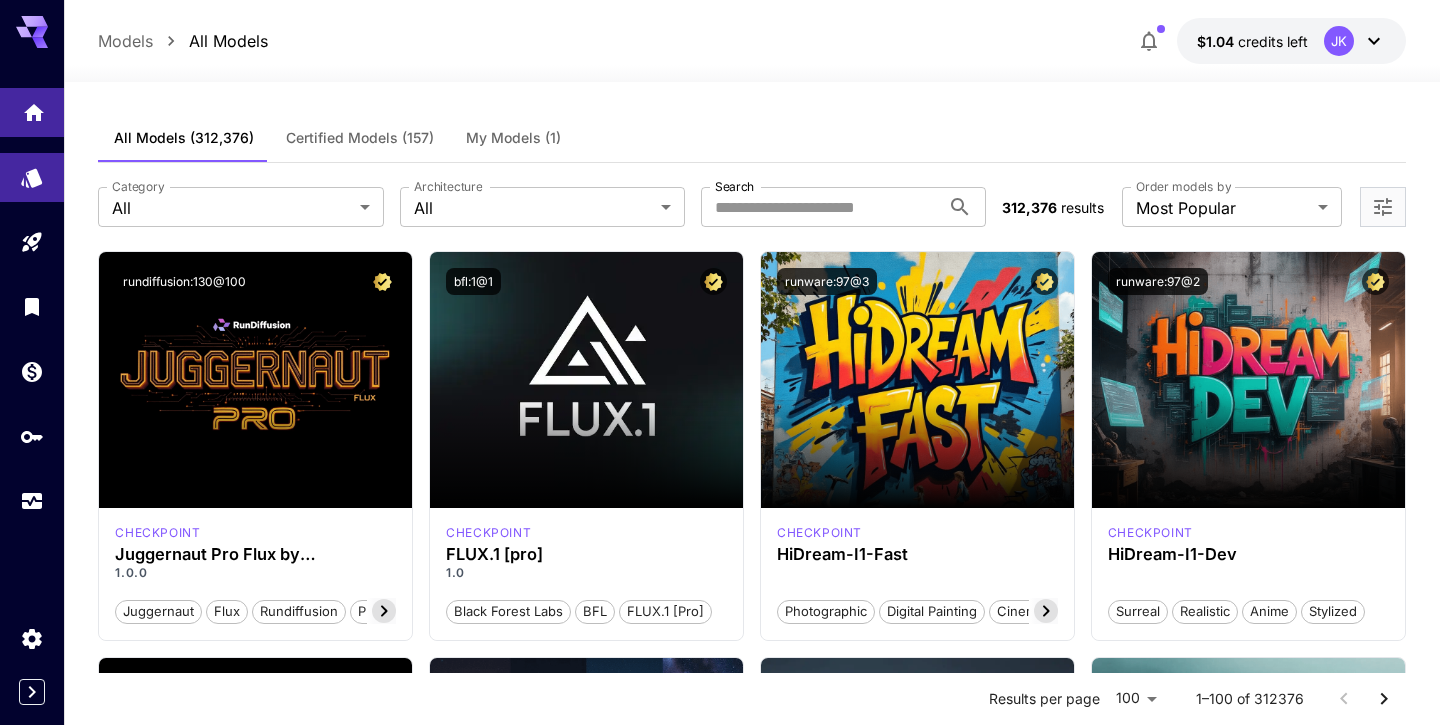 click at bounding box center (32, 112) 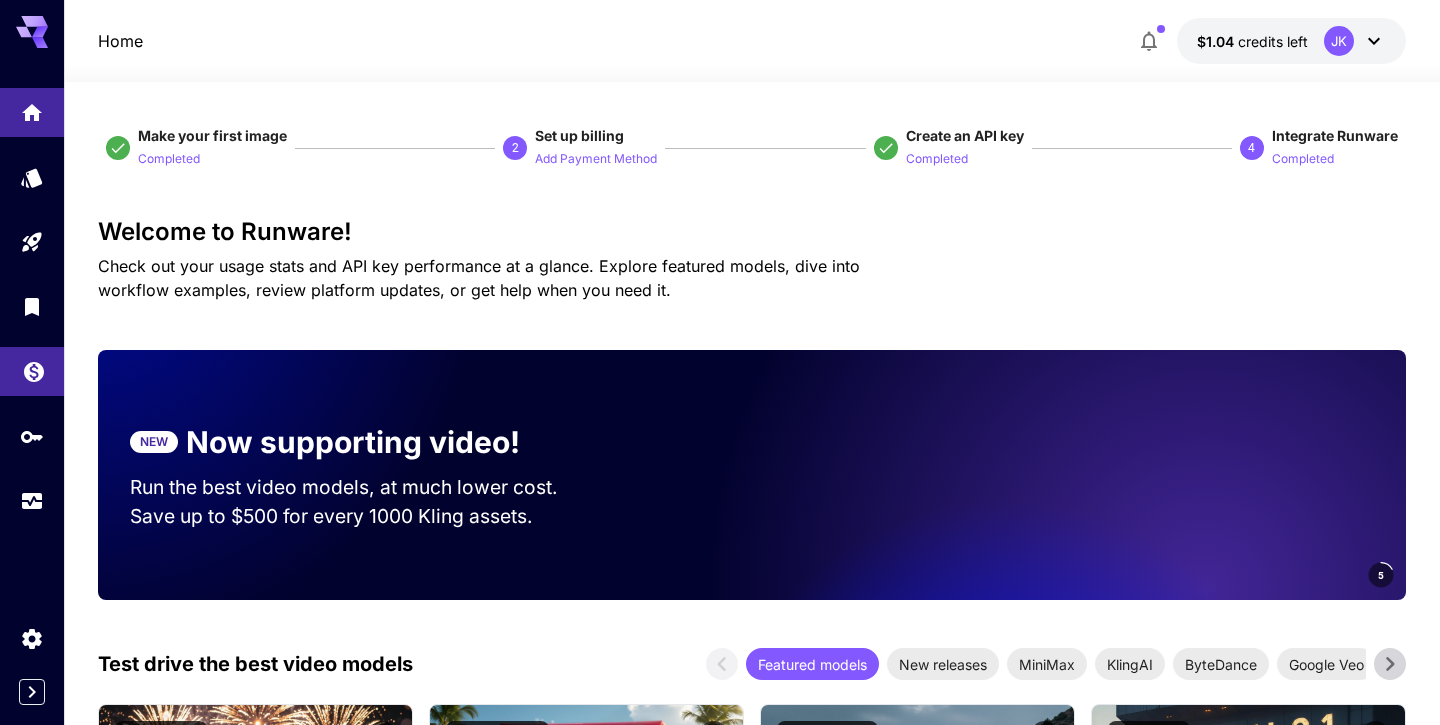 click at bounding box center [32, 371] 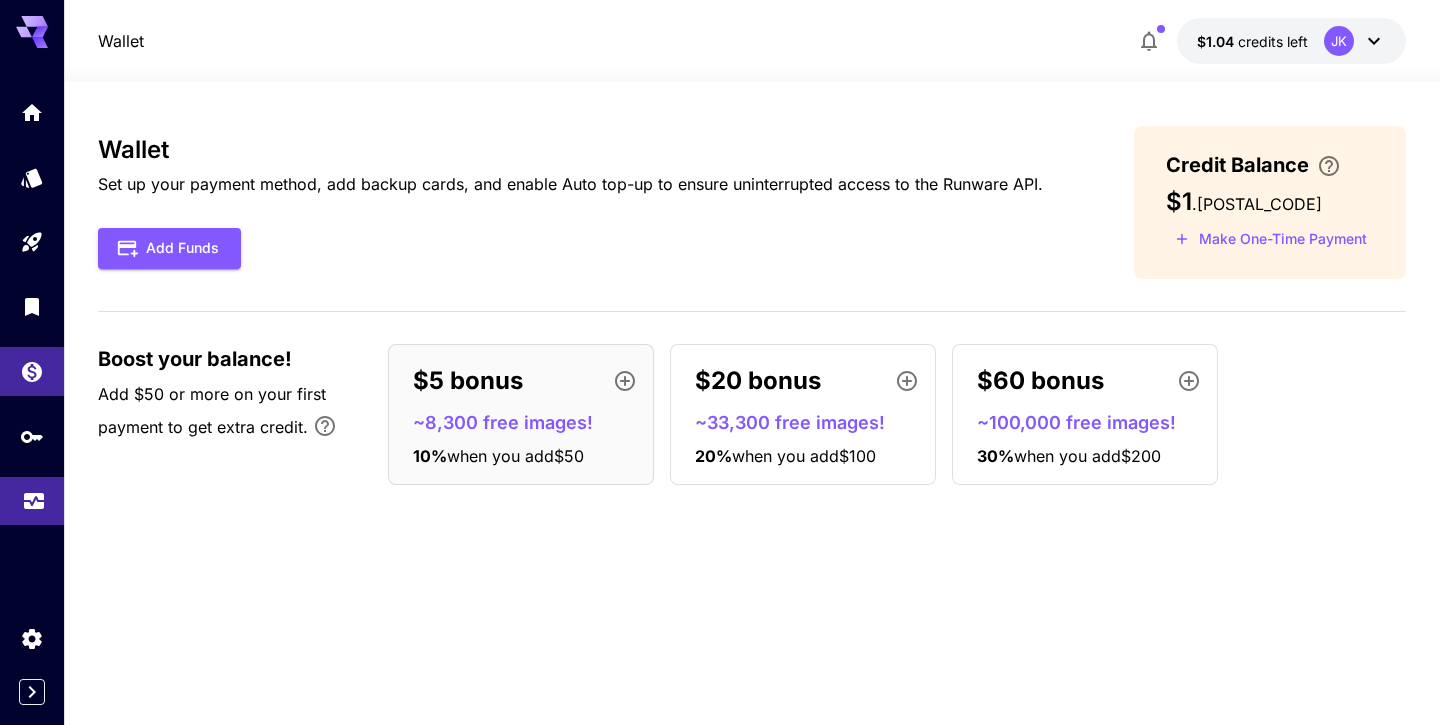 click at bounding box center (32, 501) 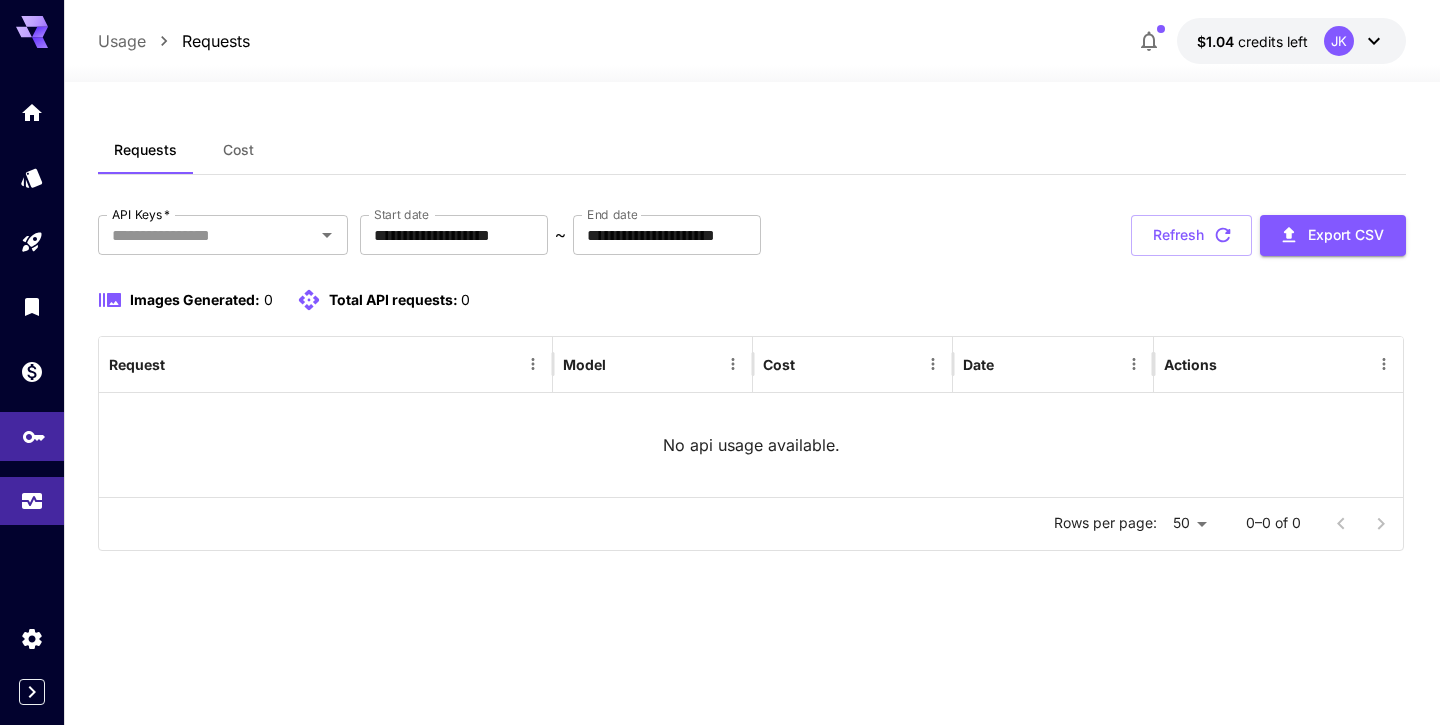click at bounding box center [32, 436] 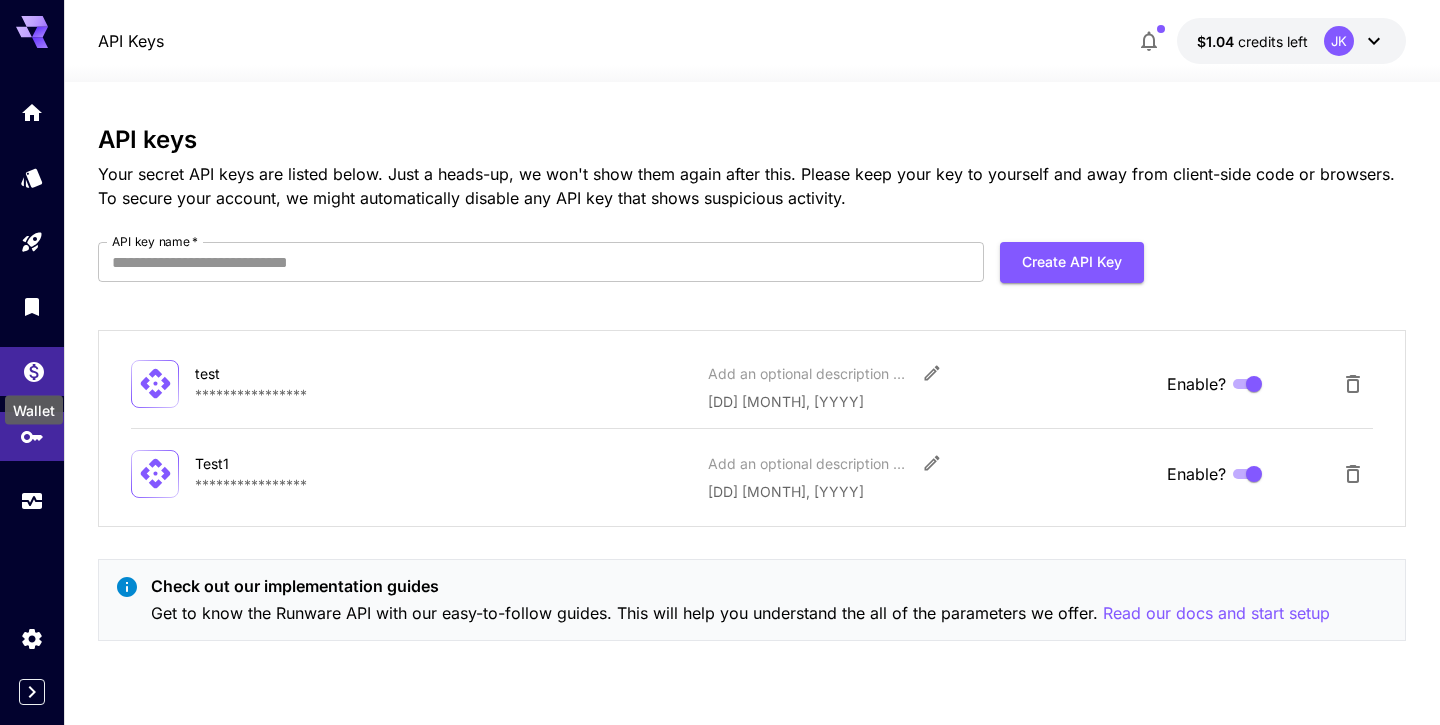 click 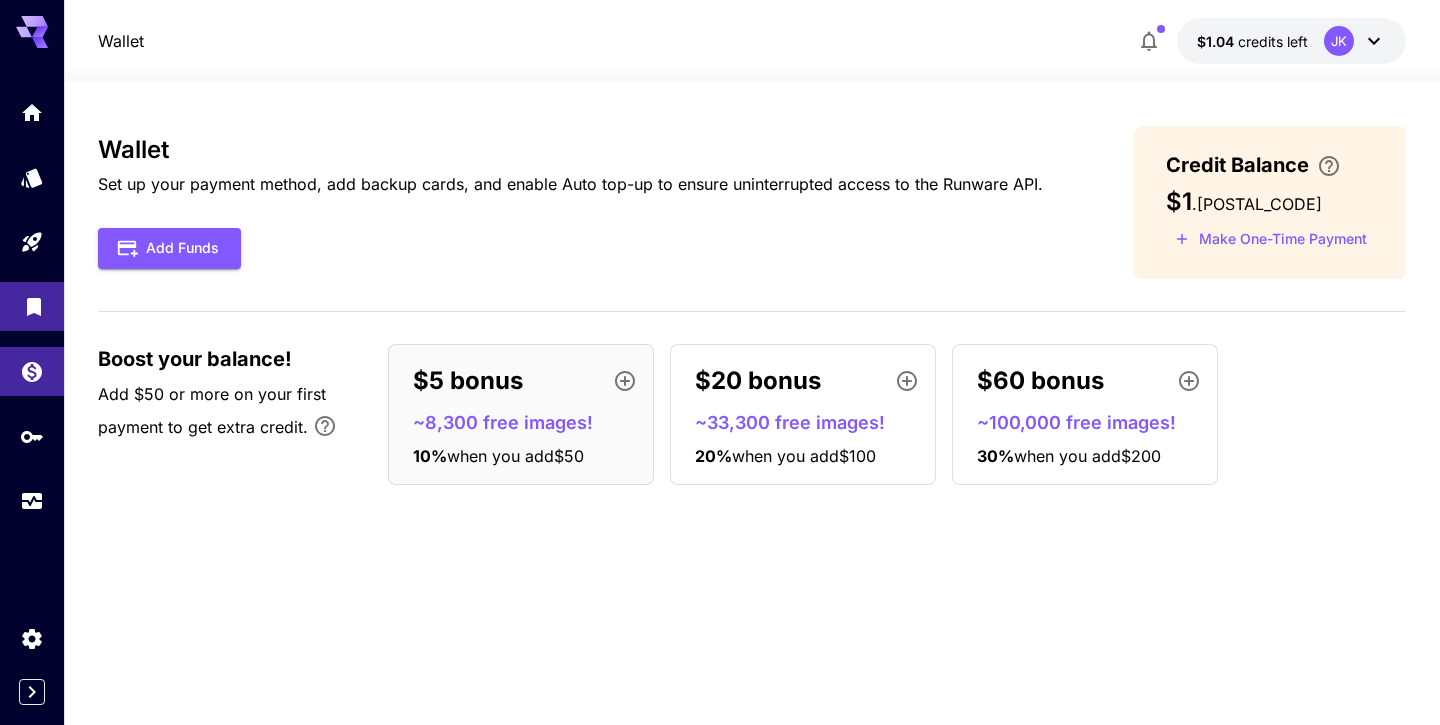 click at bounding box center [32, 306] 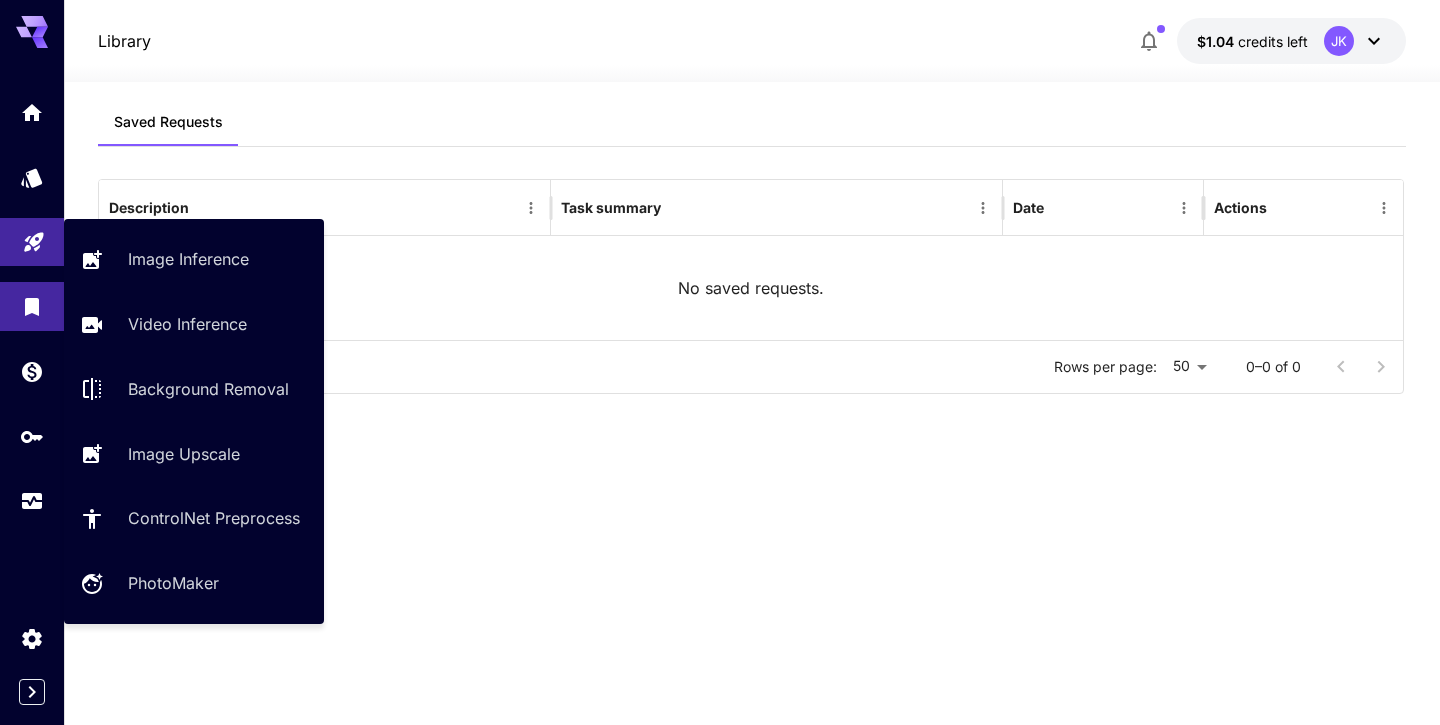 click at bounding box center [32, 242] 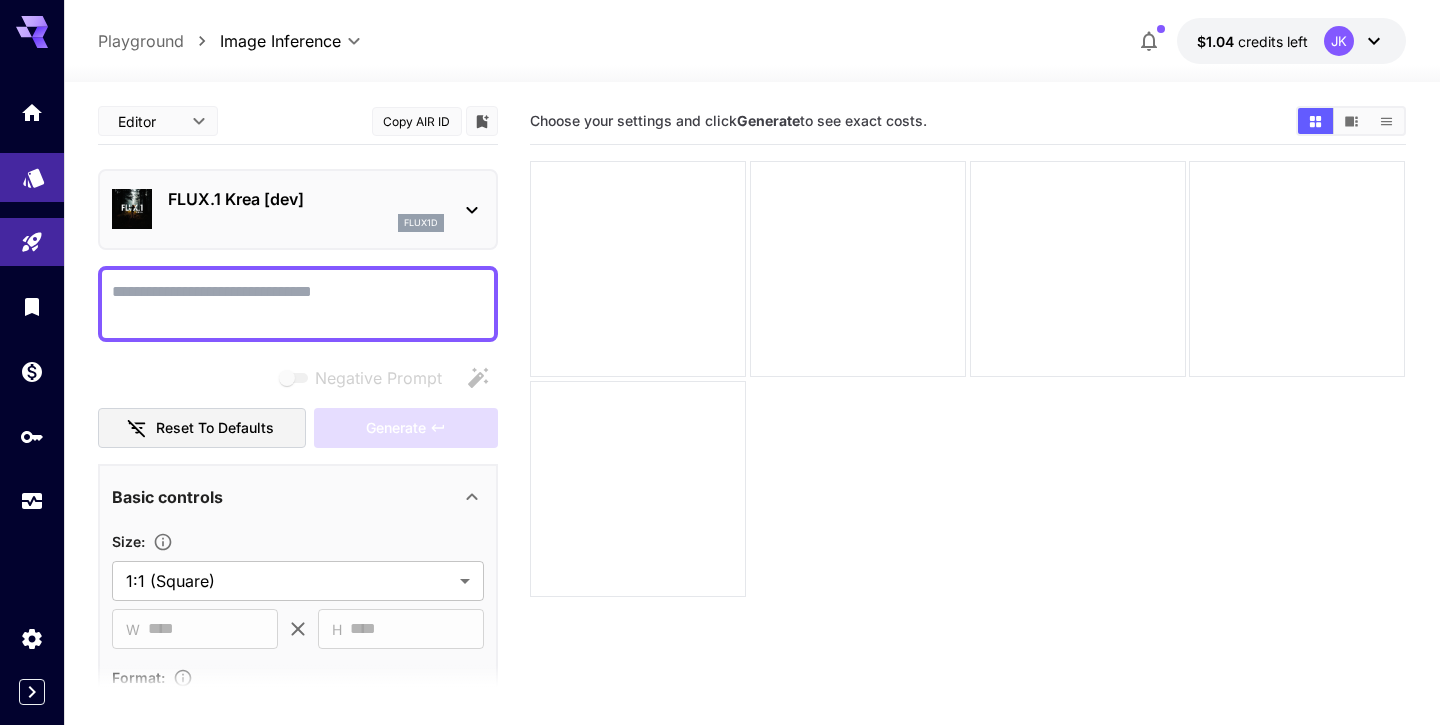 click at bounding box center [32, 177] 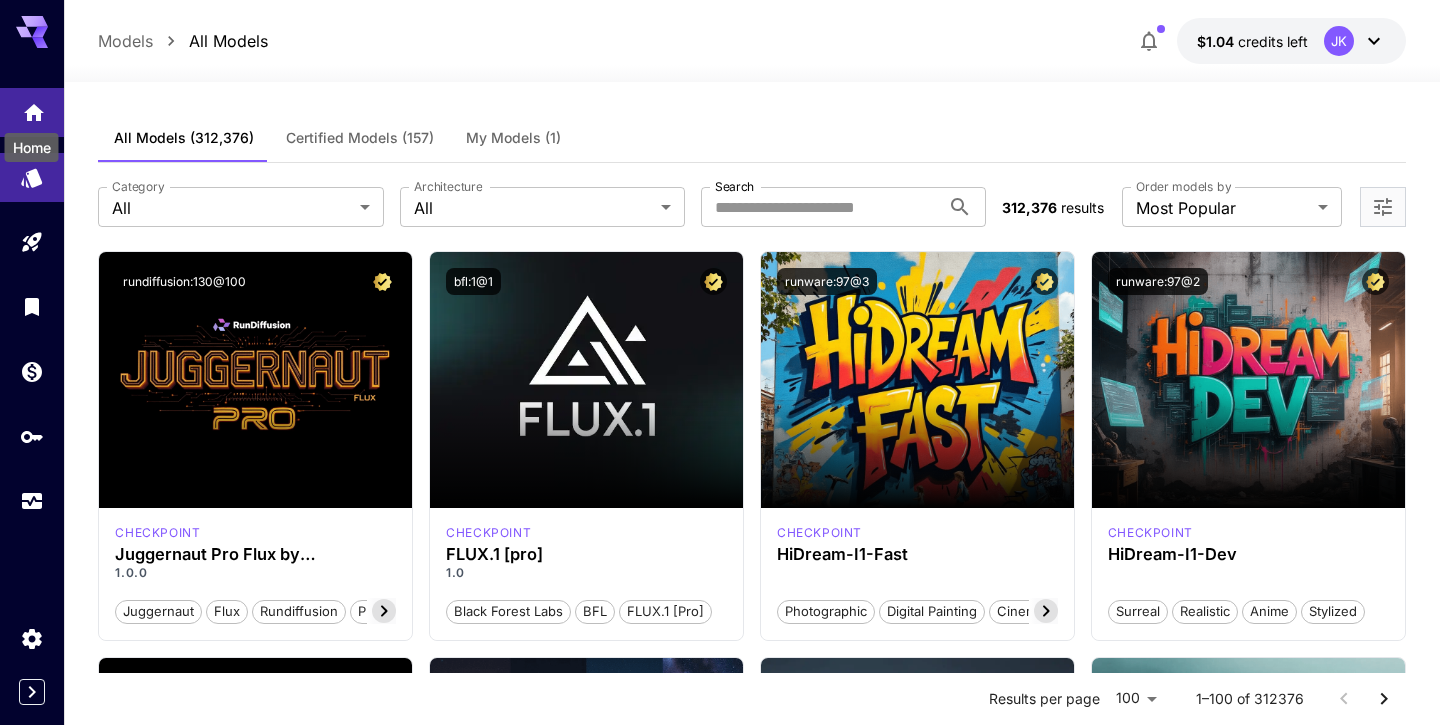 click 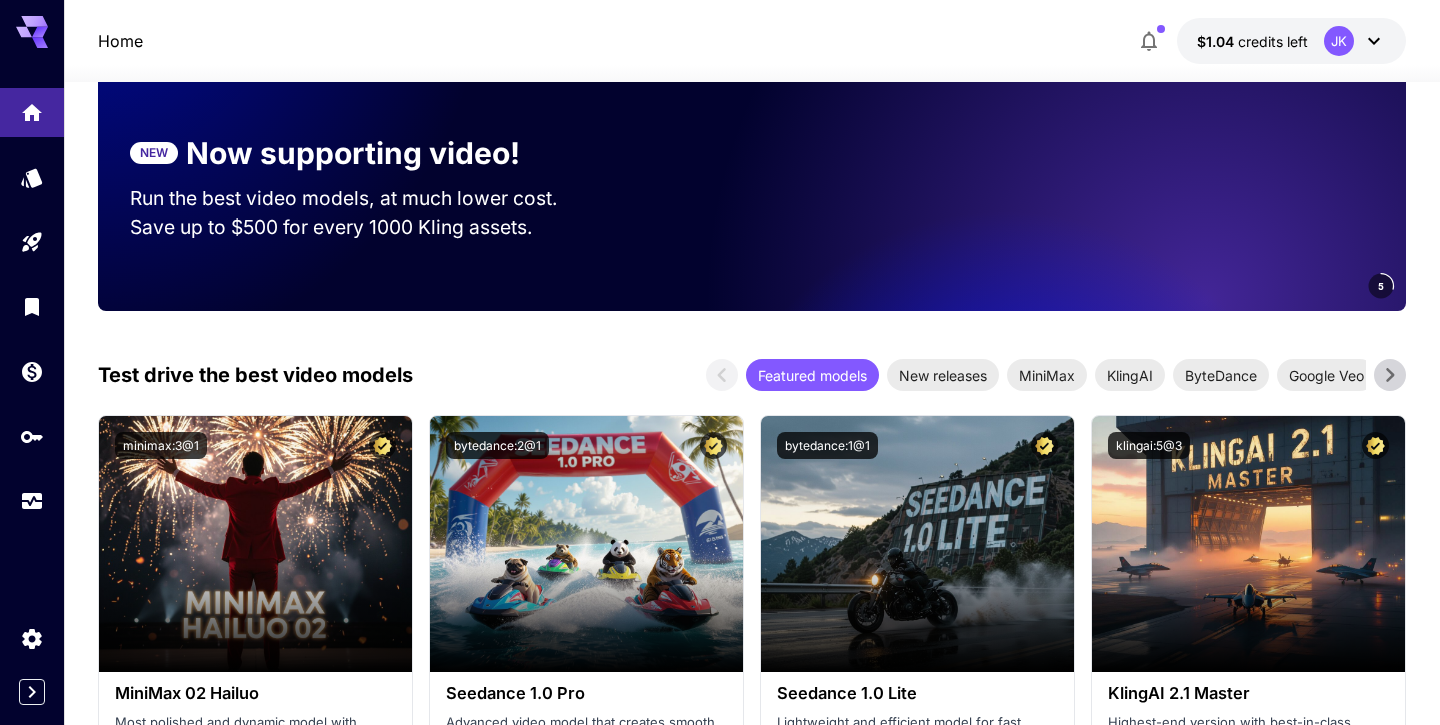 scroll, scrollTop: 699, scrollLeft: 0, axis: vertical 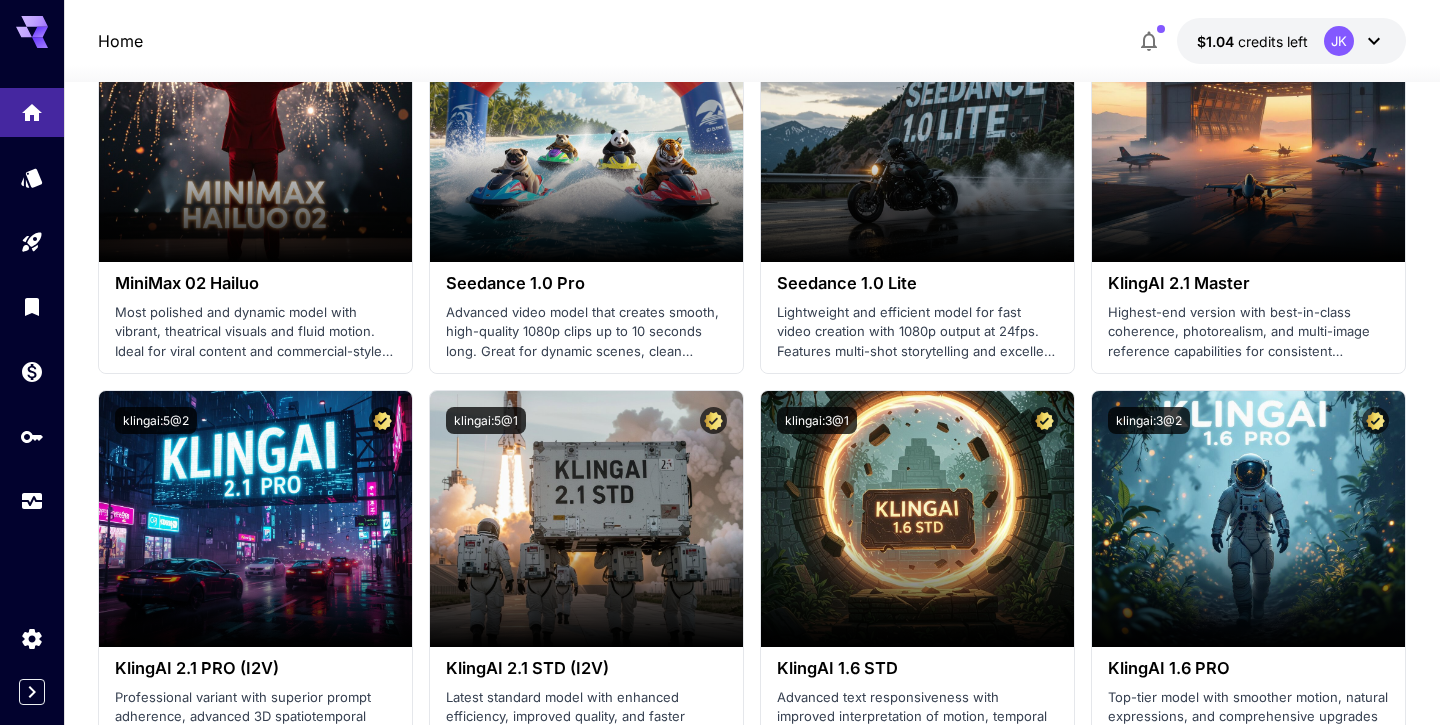 click 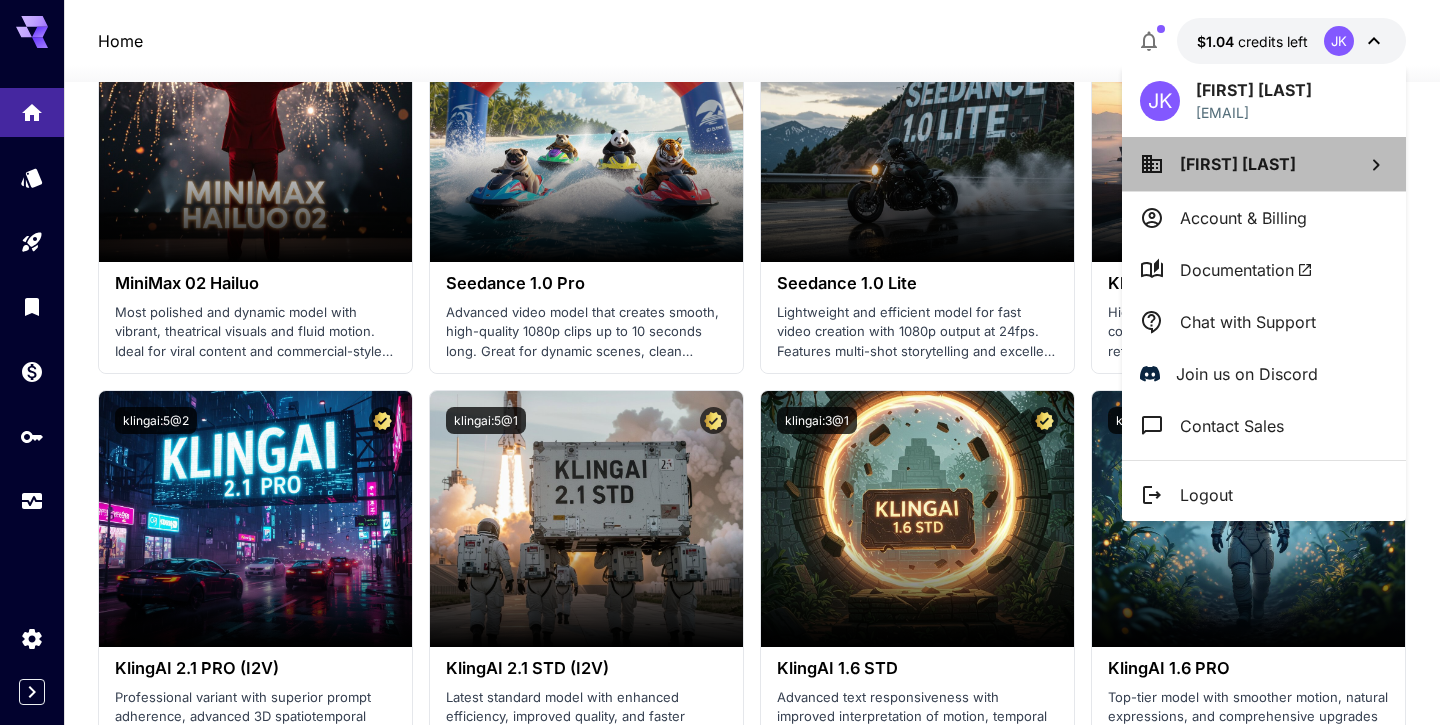 click on "Jan Kruczkowski" at bounding box center (1264, 164) 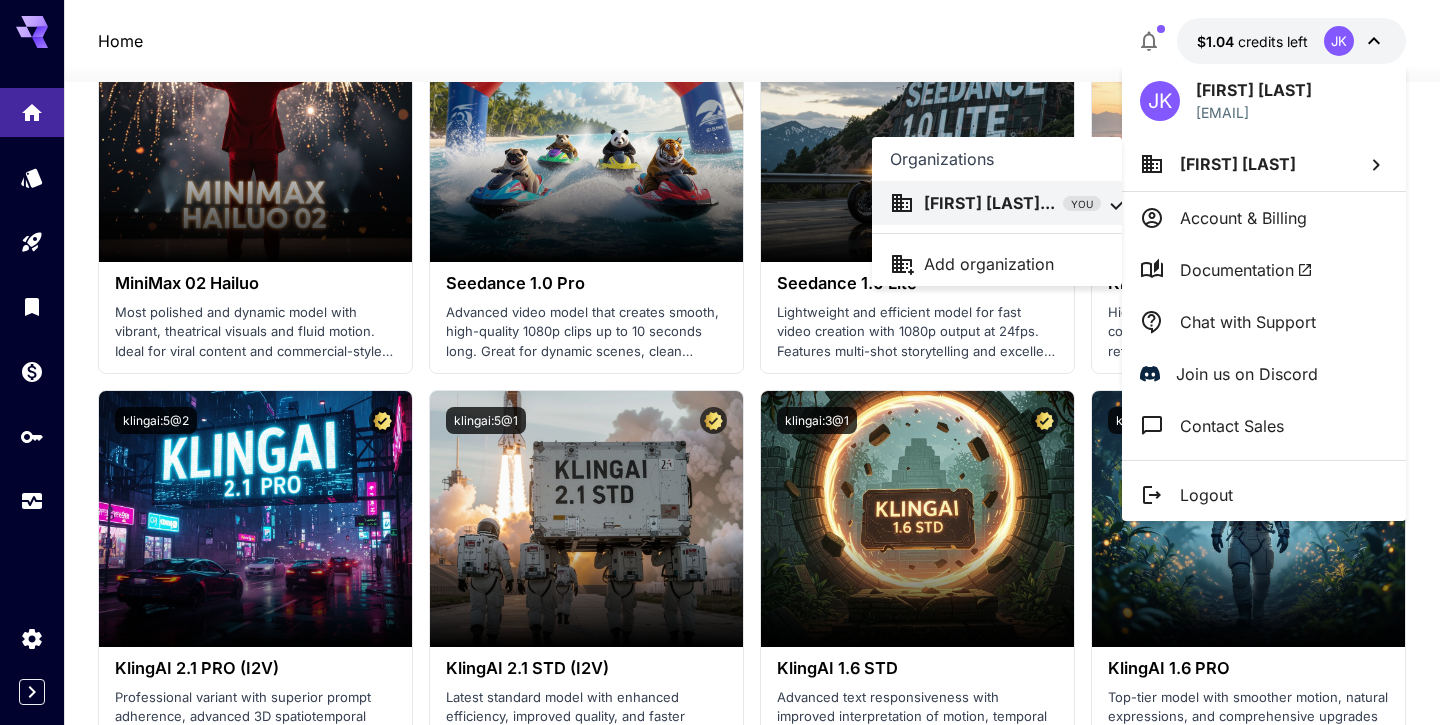 click at bounding box center [720, 362] 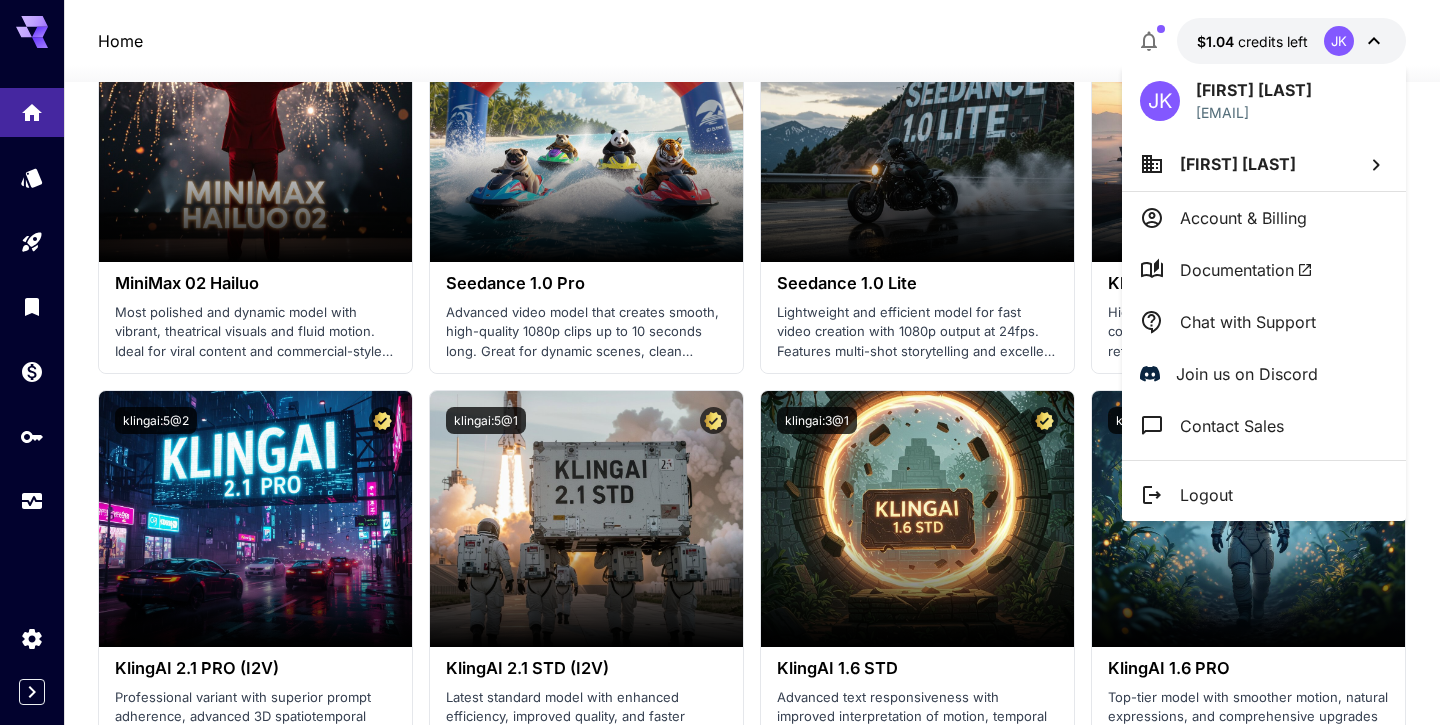 click at bounding box center [720, 362] 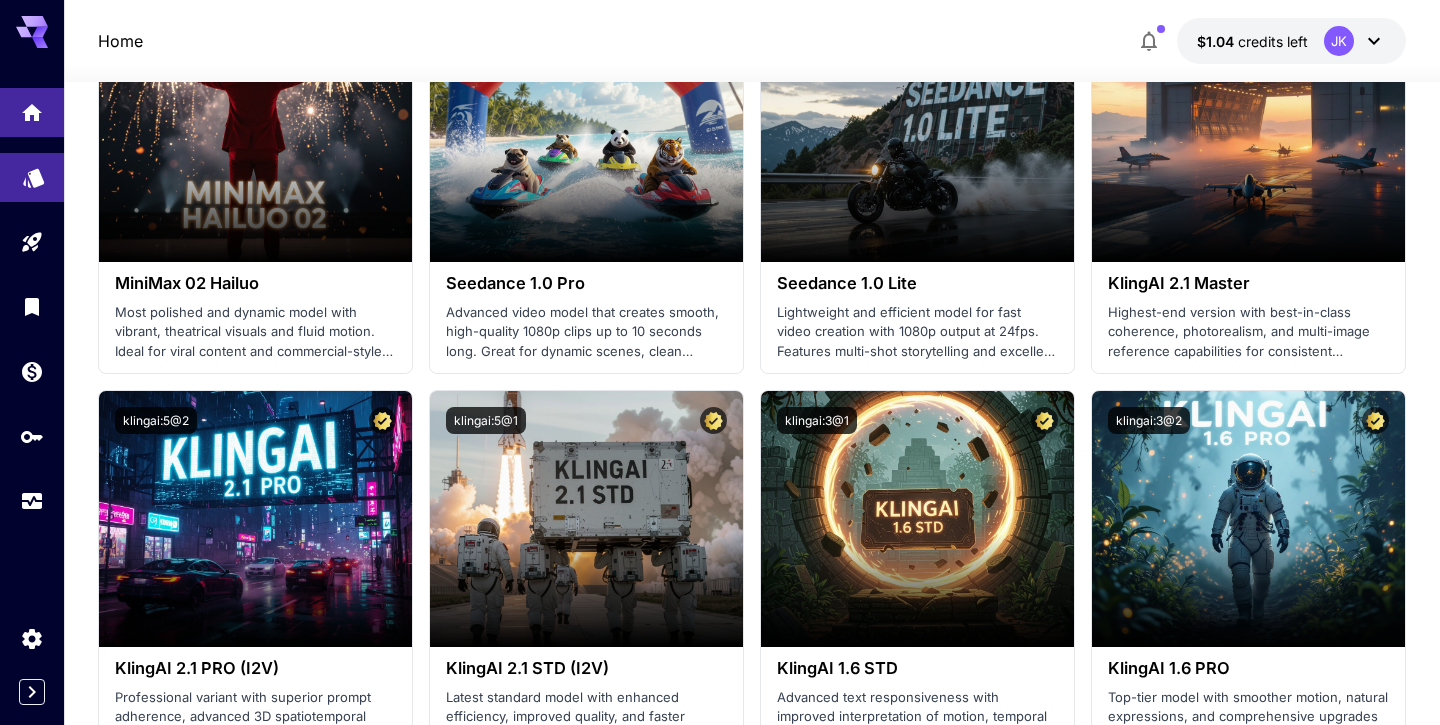 click at bounding box center (32, 177) 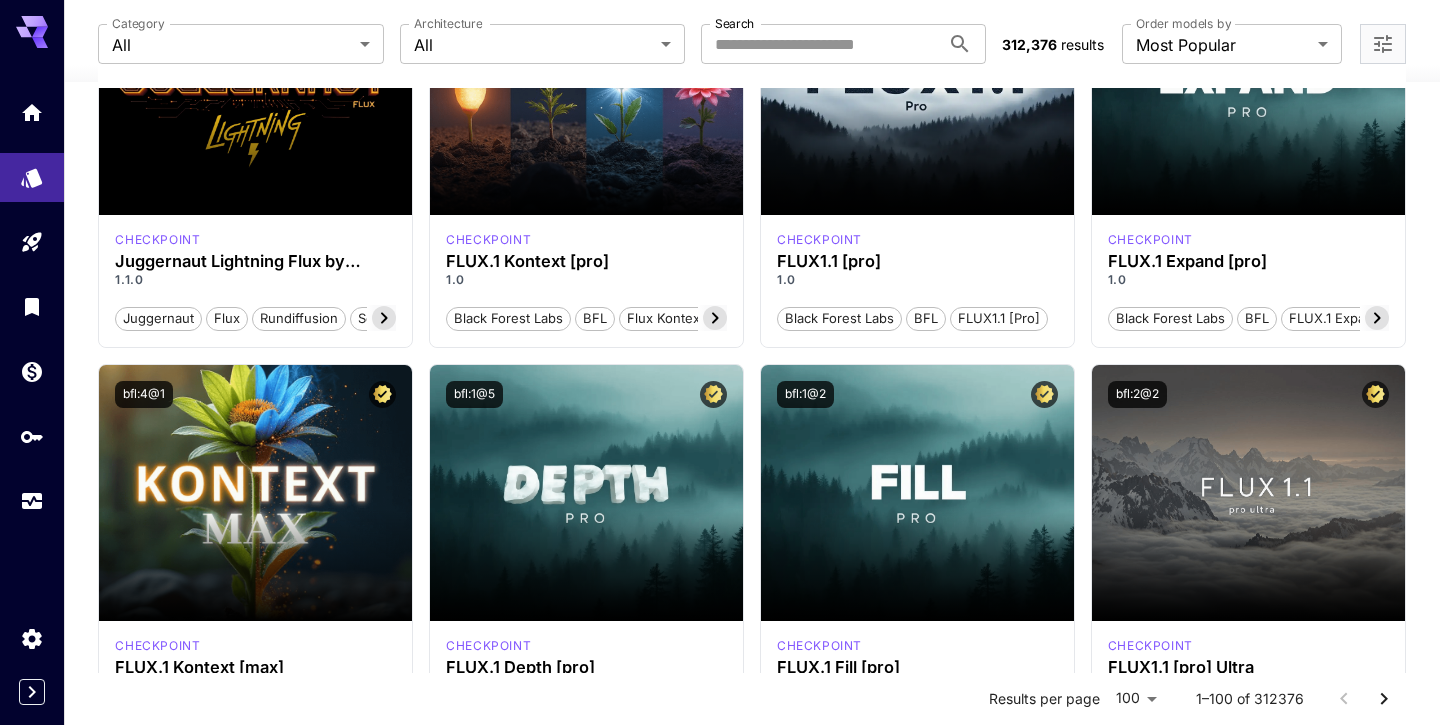 scroll, scrollTop: 0, scrollLeft: 0, axis: both 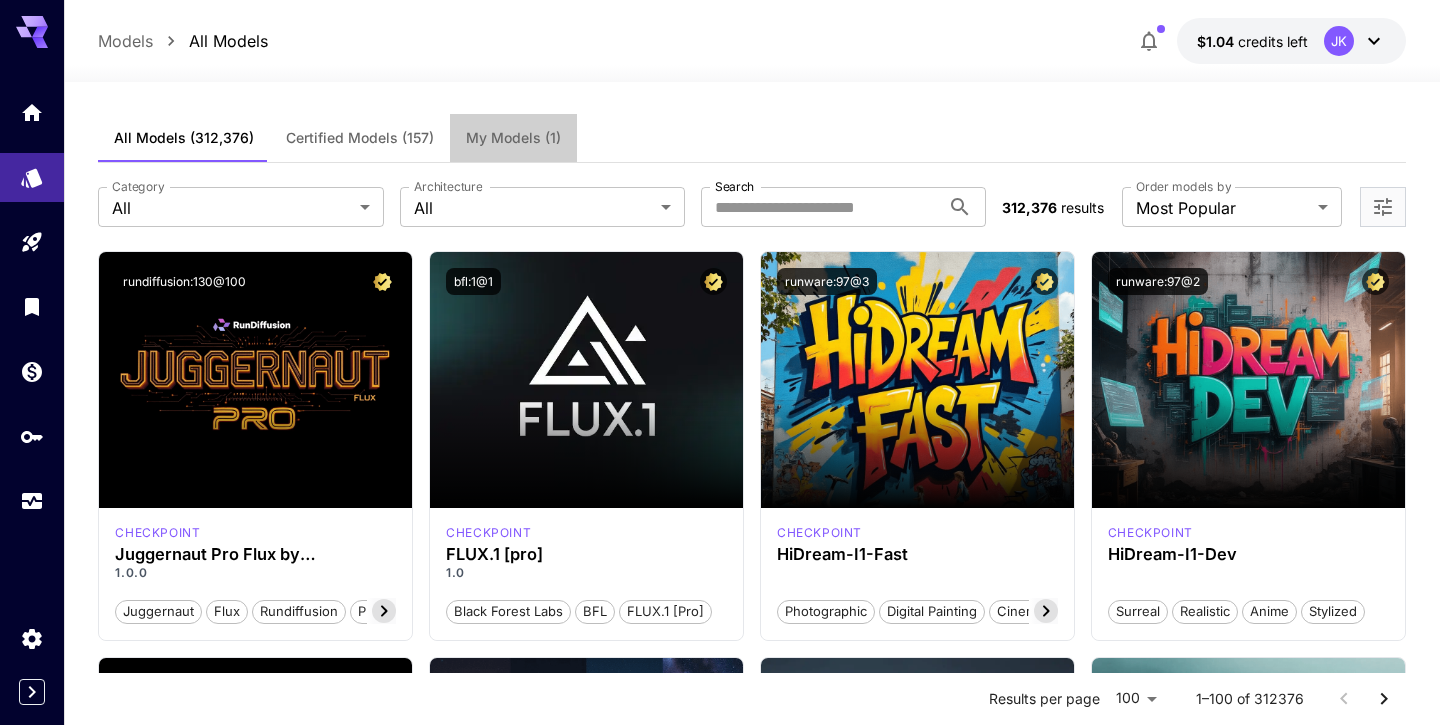 click on "My Models (1)" at bounding box center [513, 138] 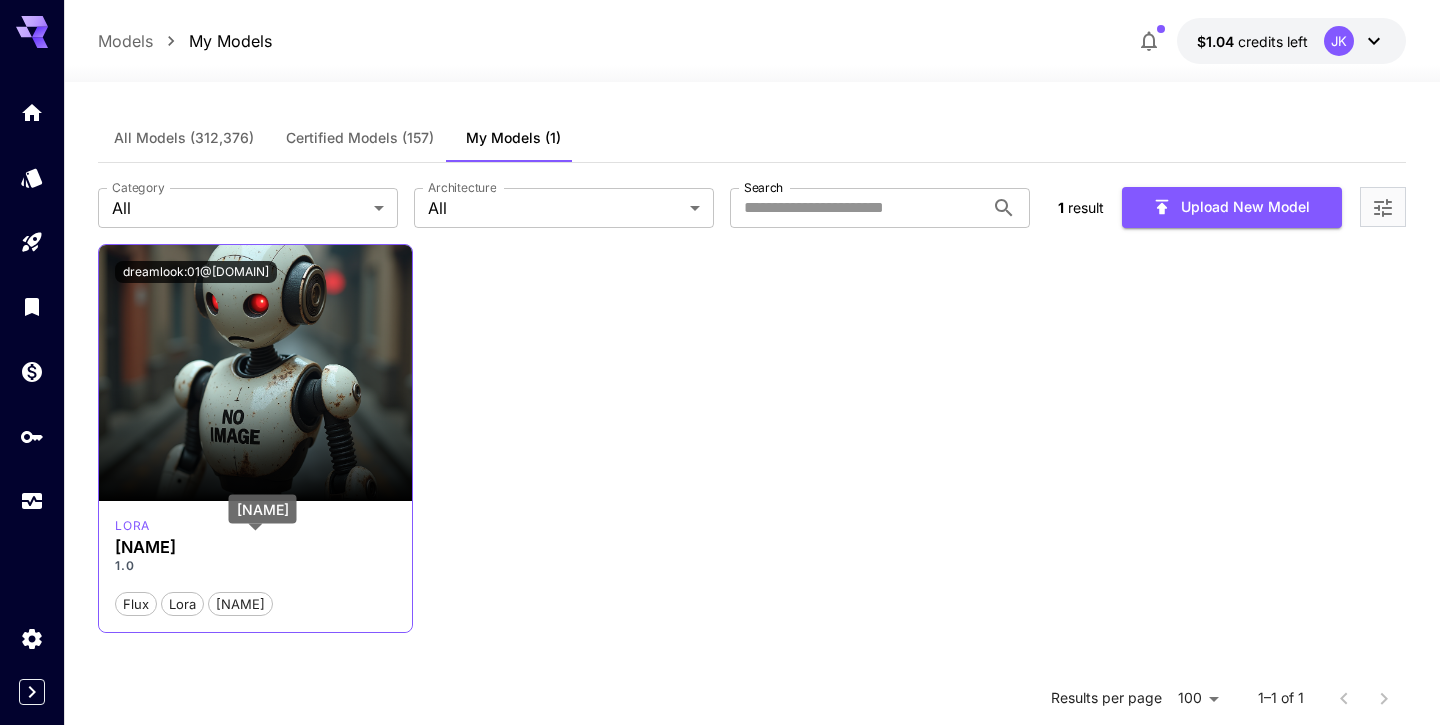 click on "Stach" at bounding box center [255, 547] 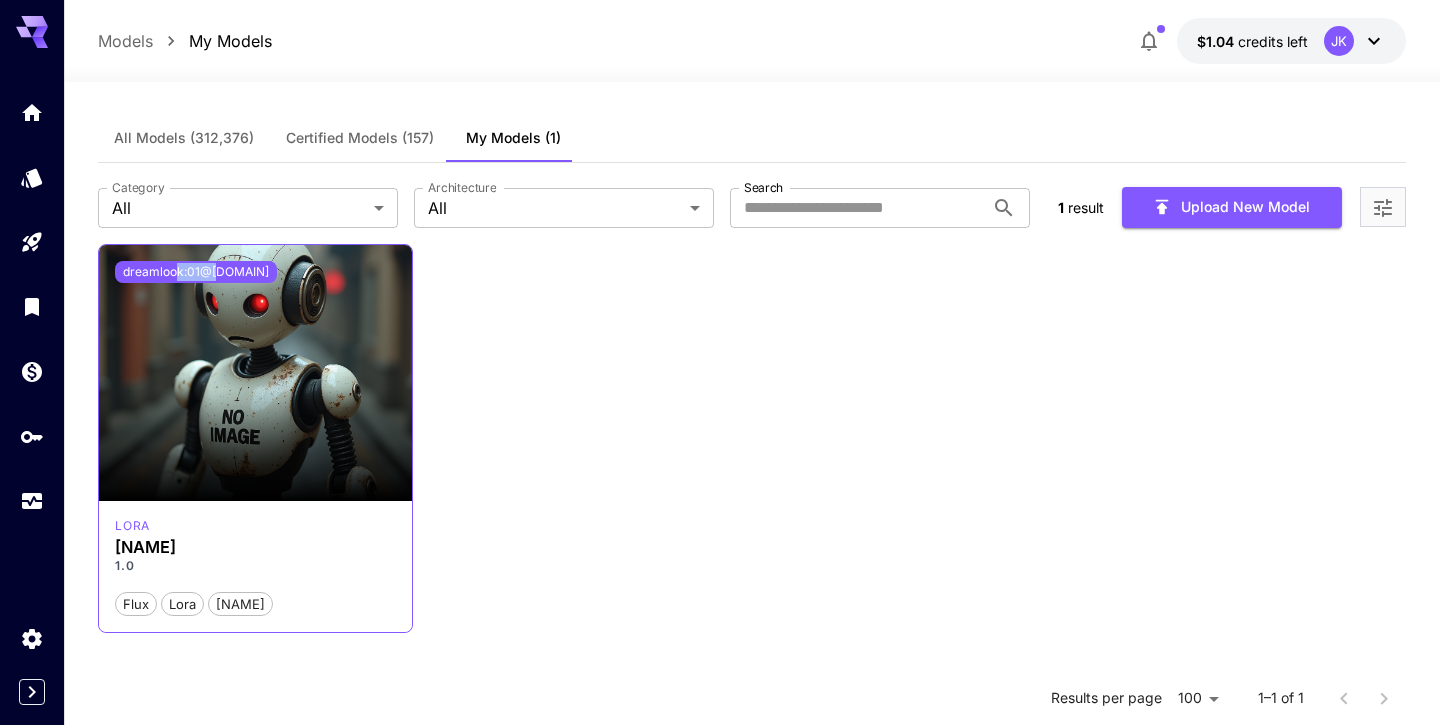 drag, startPoint x: 234, startPoint y: 265, endPoint x: 169, endPoint y: 271, distance: 65.27634 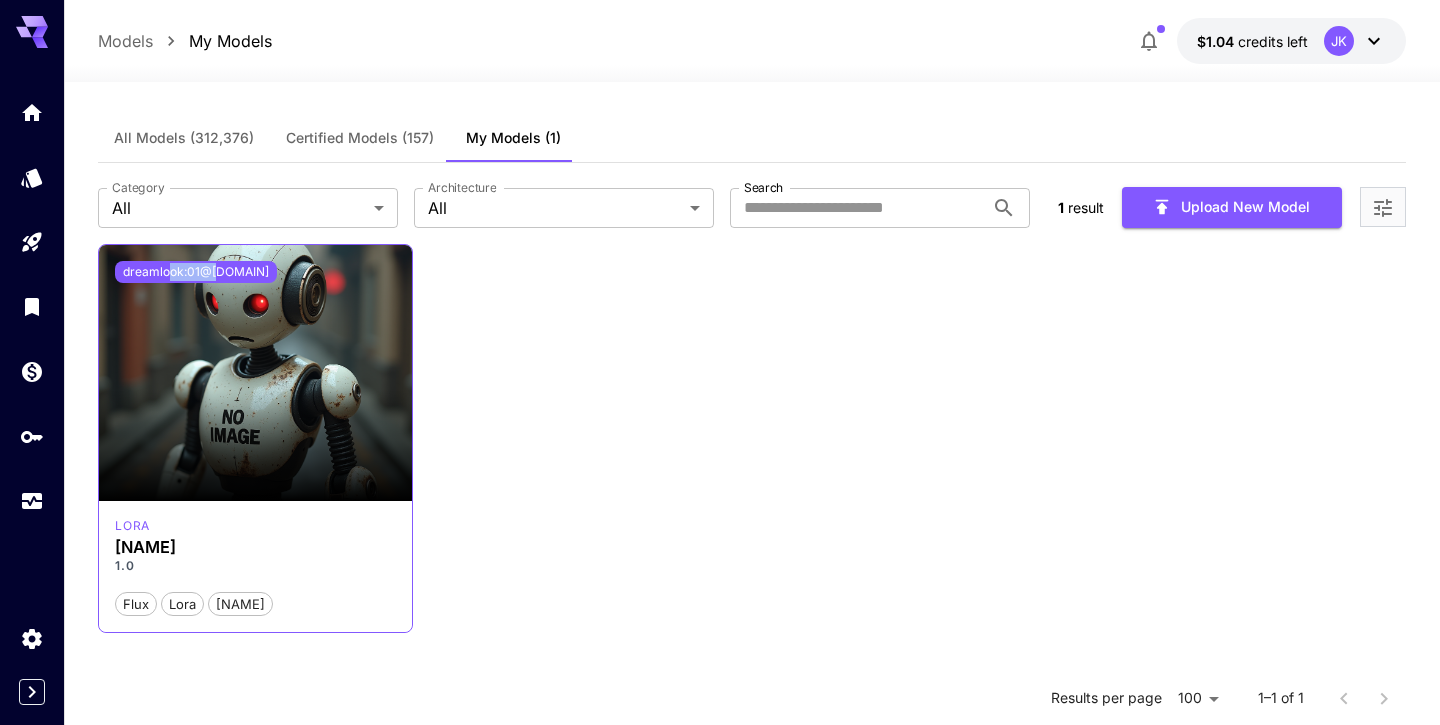 click on "dreamlook:01@1" at bounding box center (196, 272) 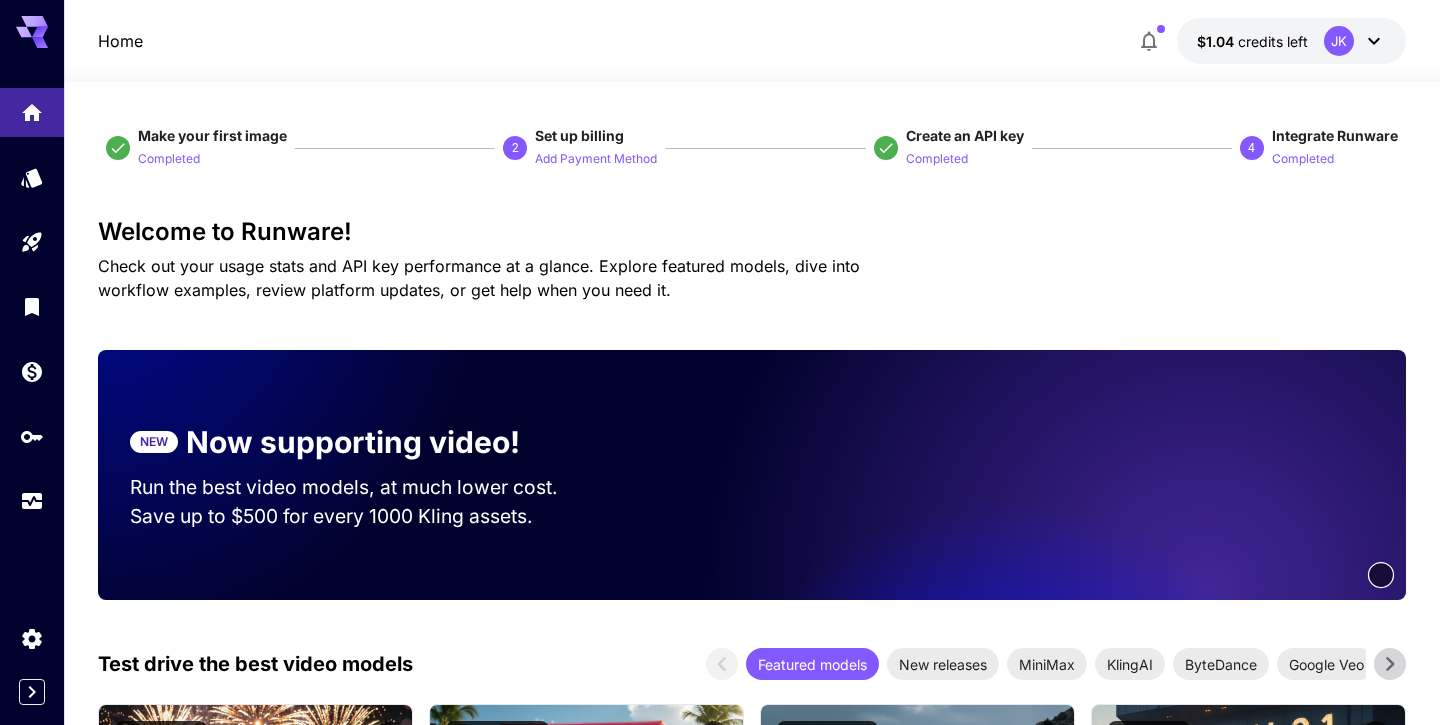 scroll, scrollTop: 699, scrollLeft: 0, axis: vertical 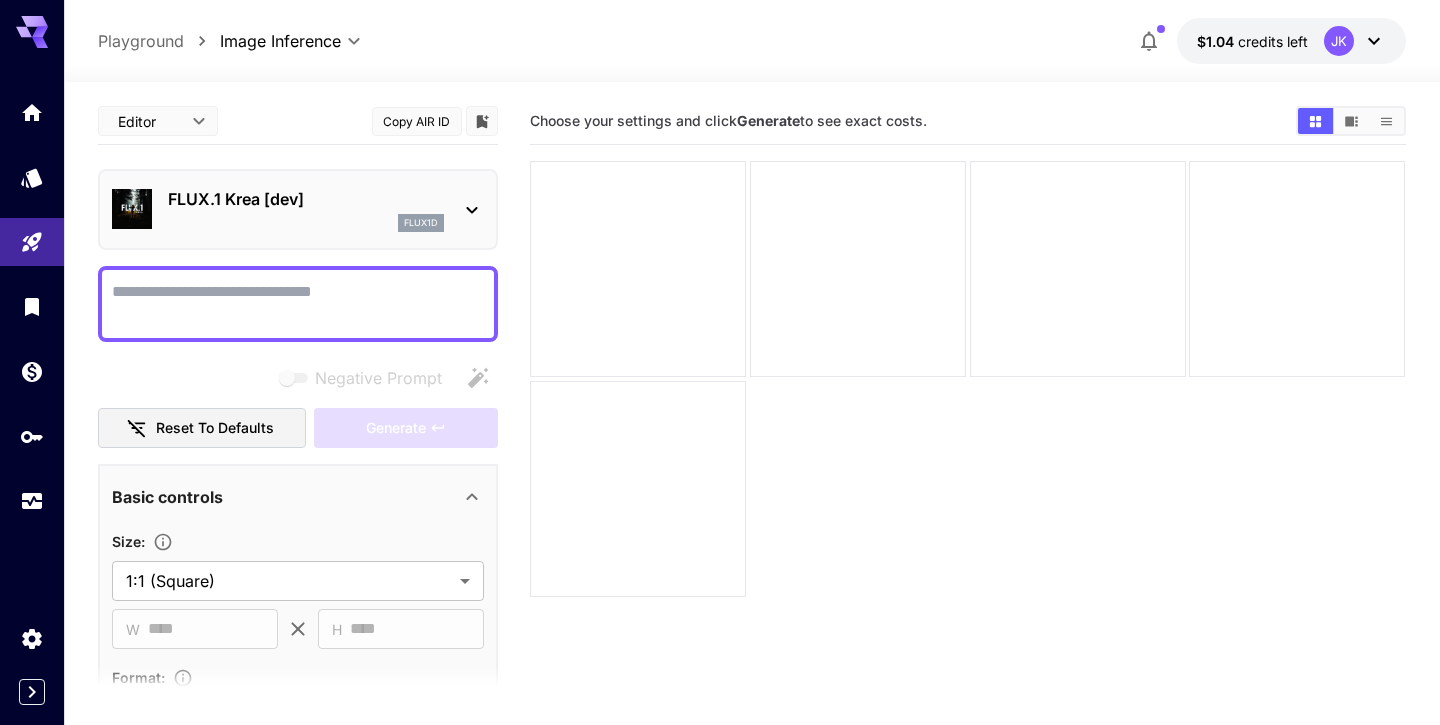 type on "**********" 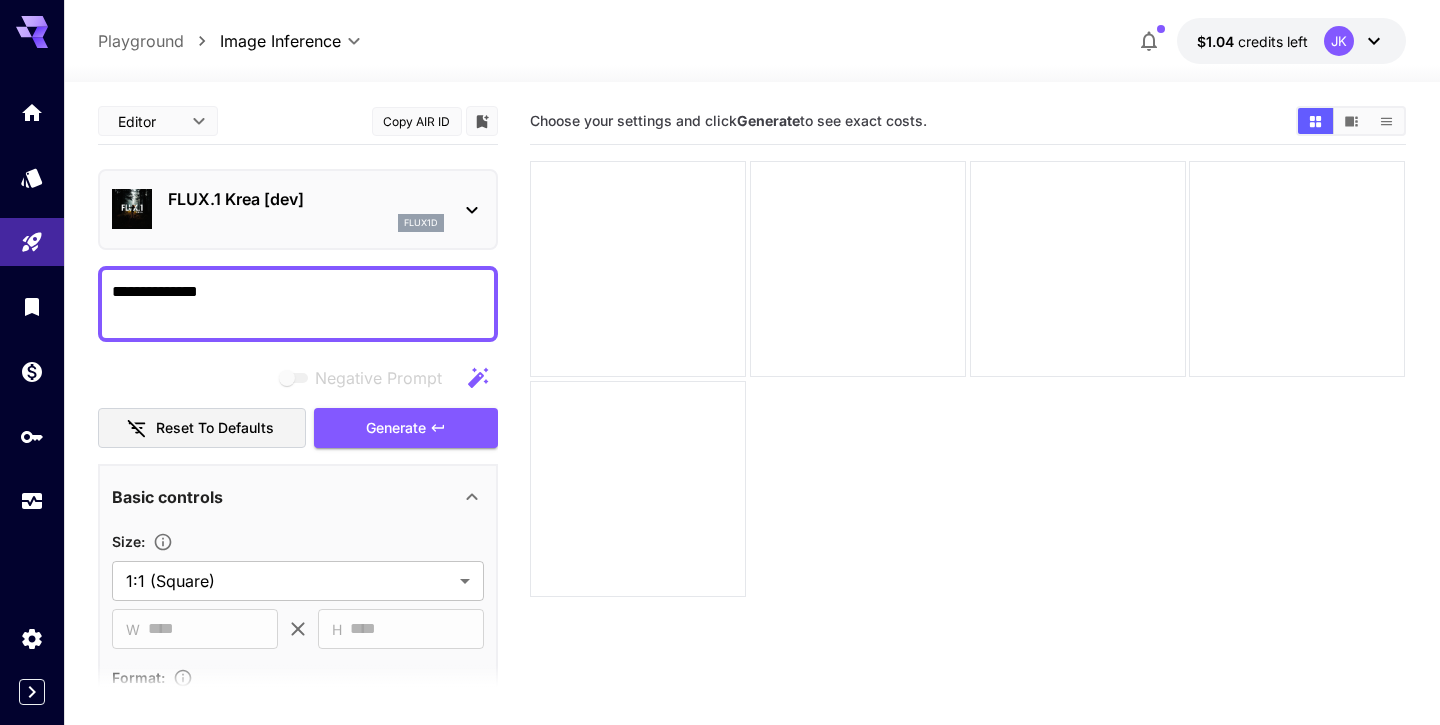 type 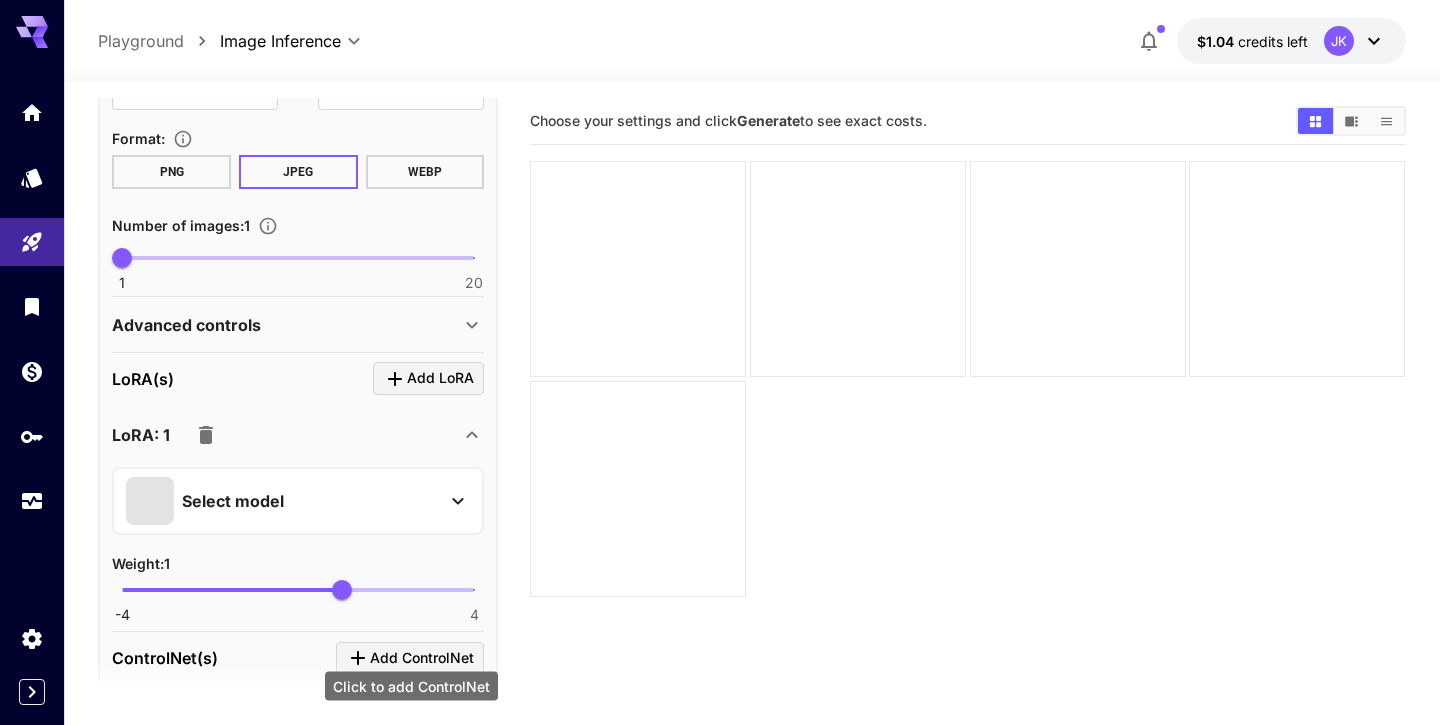 scroll, scrollTop: 514, scrollLeft: 0, axis: vertical 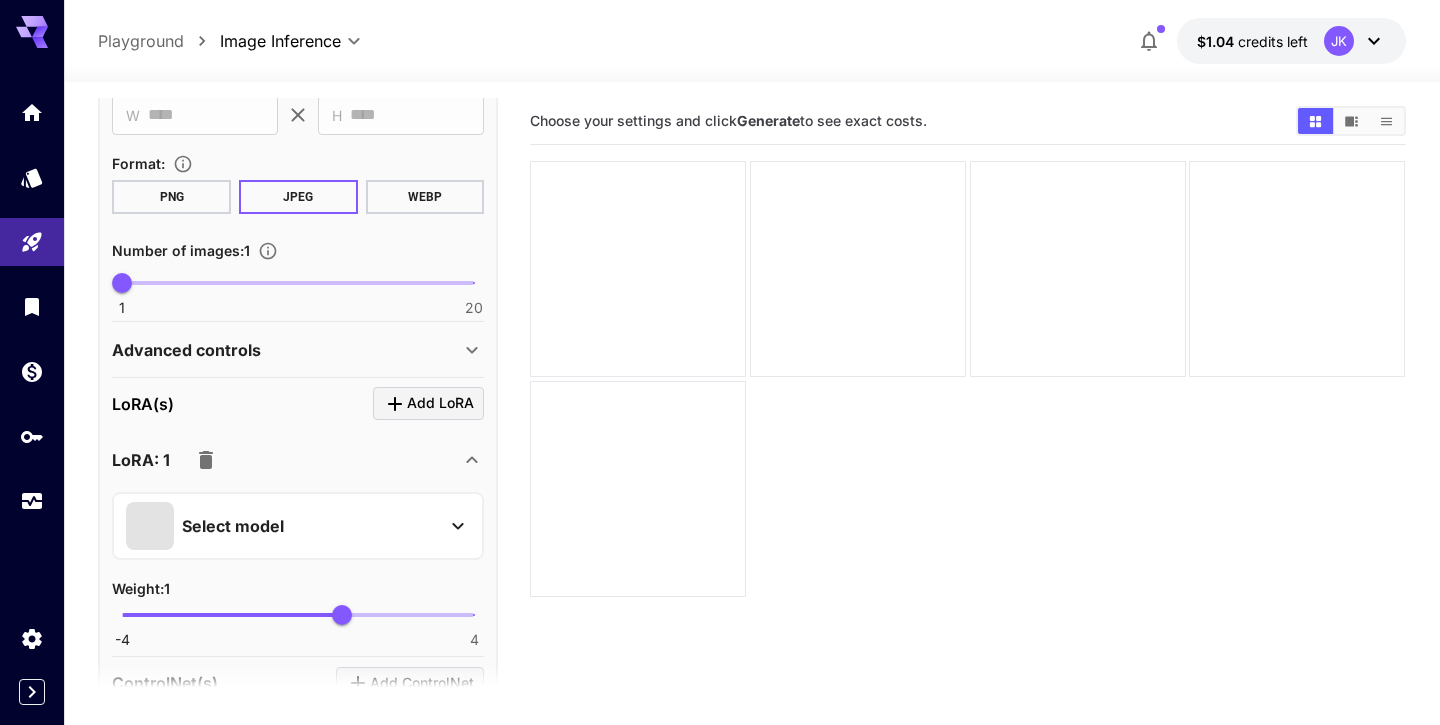 click on "Add LoRA" at bounding box center (440, 403) 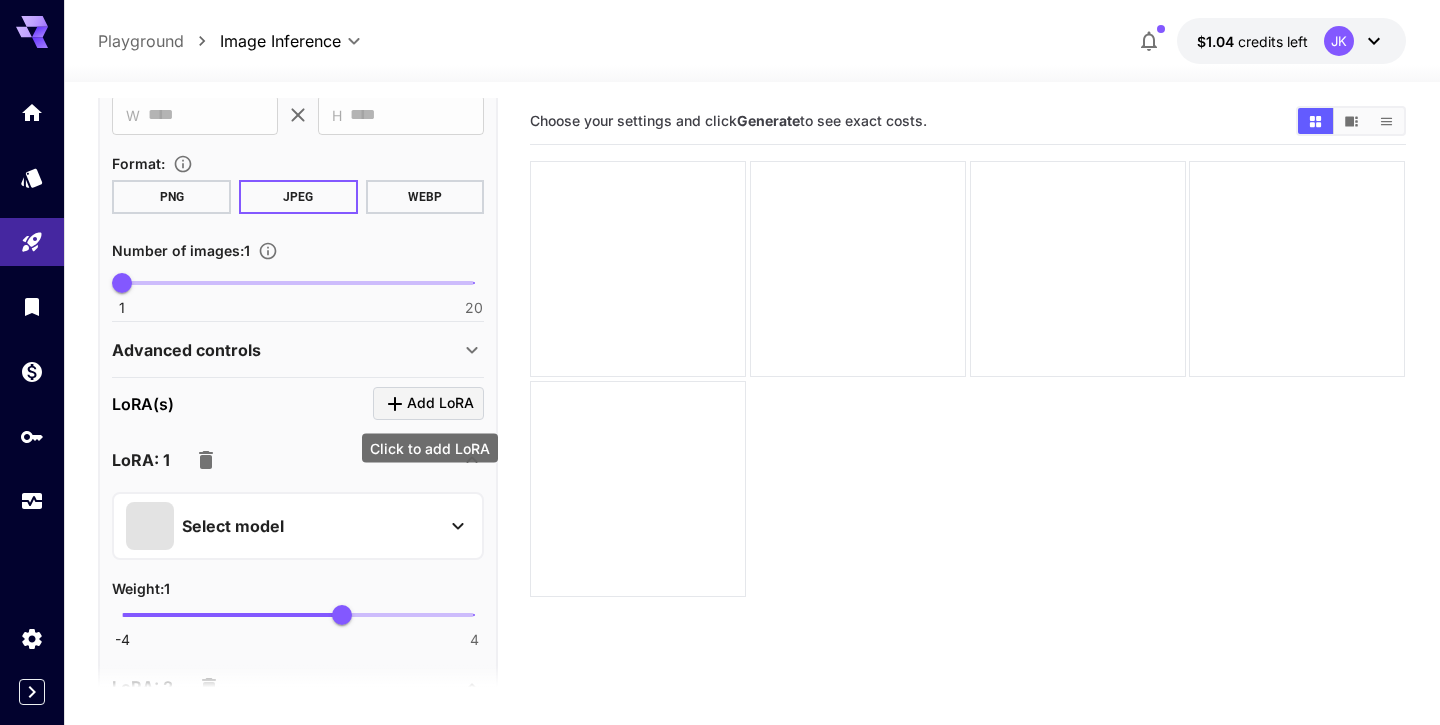 click on "Add LoRA" at bounding box center (440, 403) 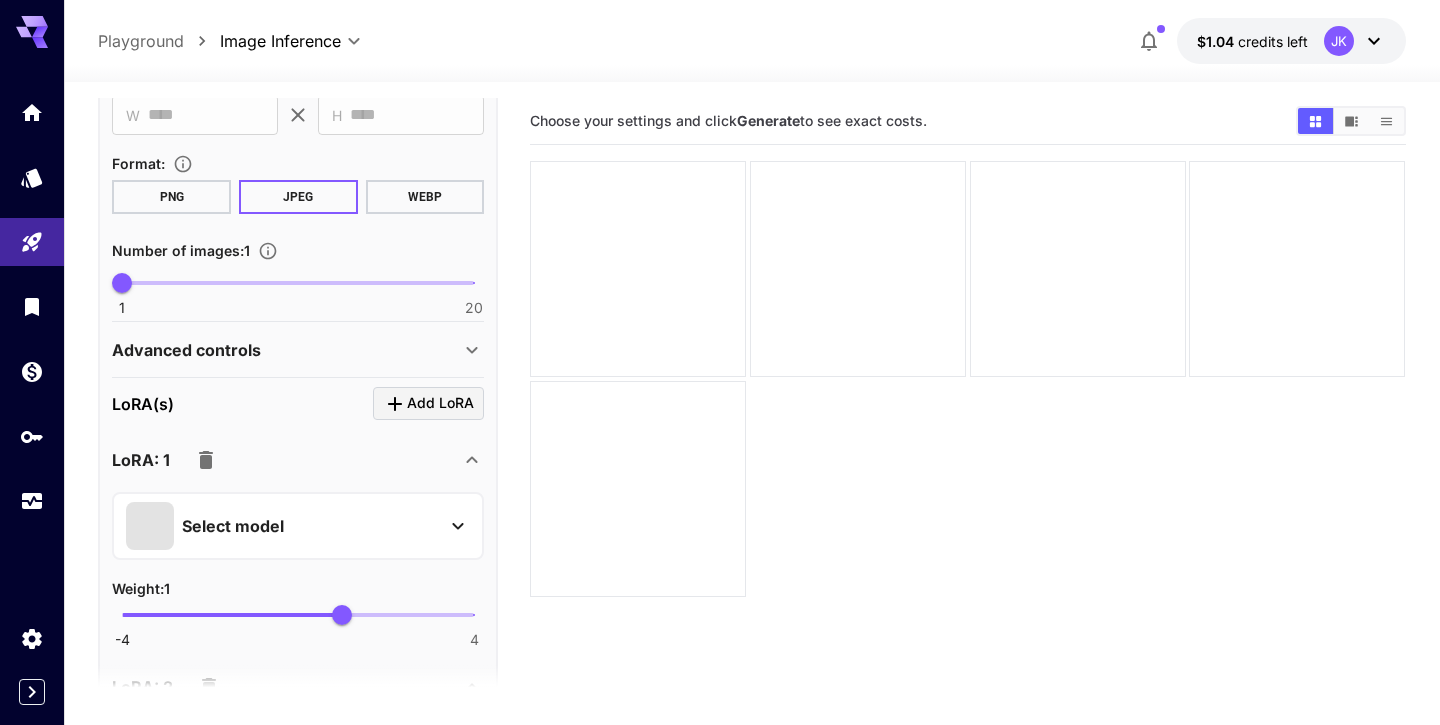 click on "Select model" at bounding box center (282, 526) 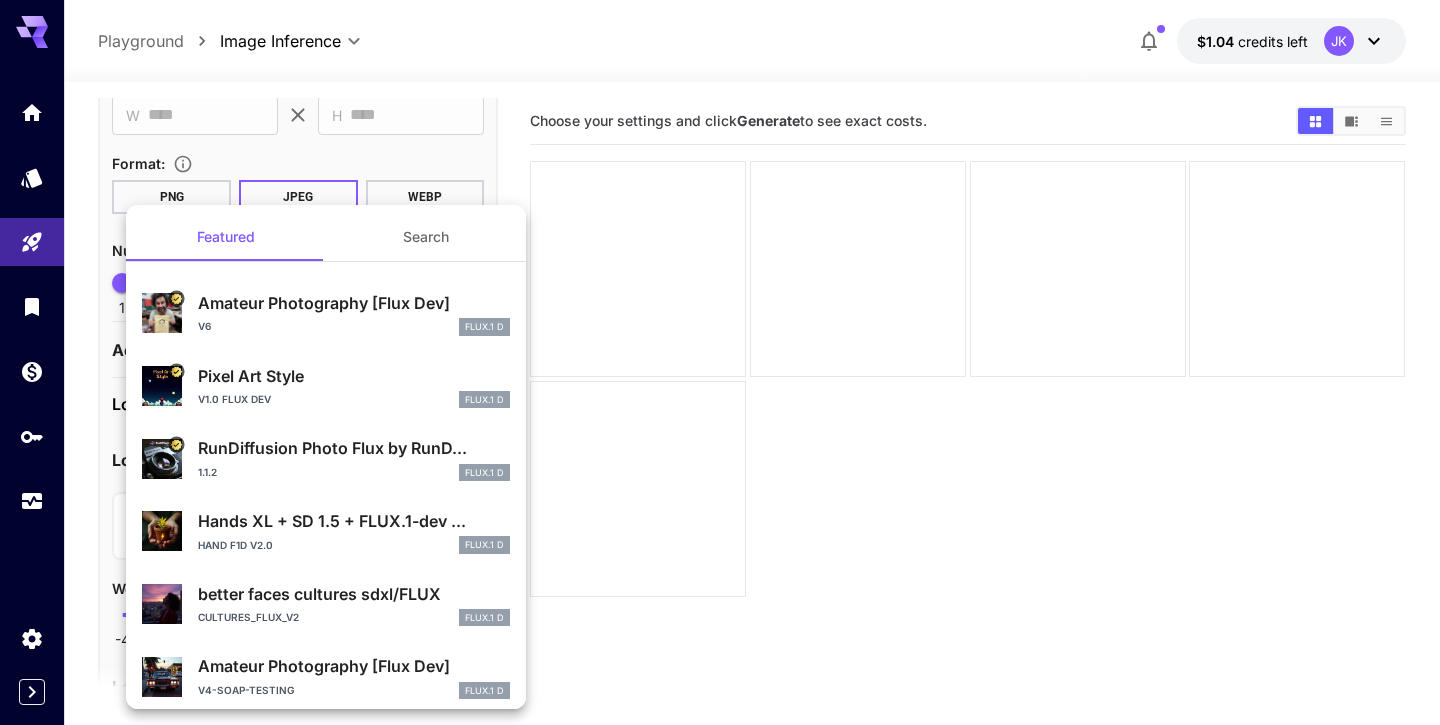 click on "Search" at bounding box center (426, 237) 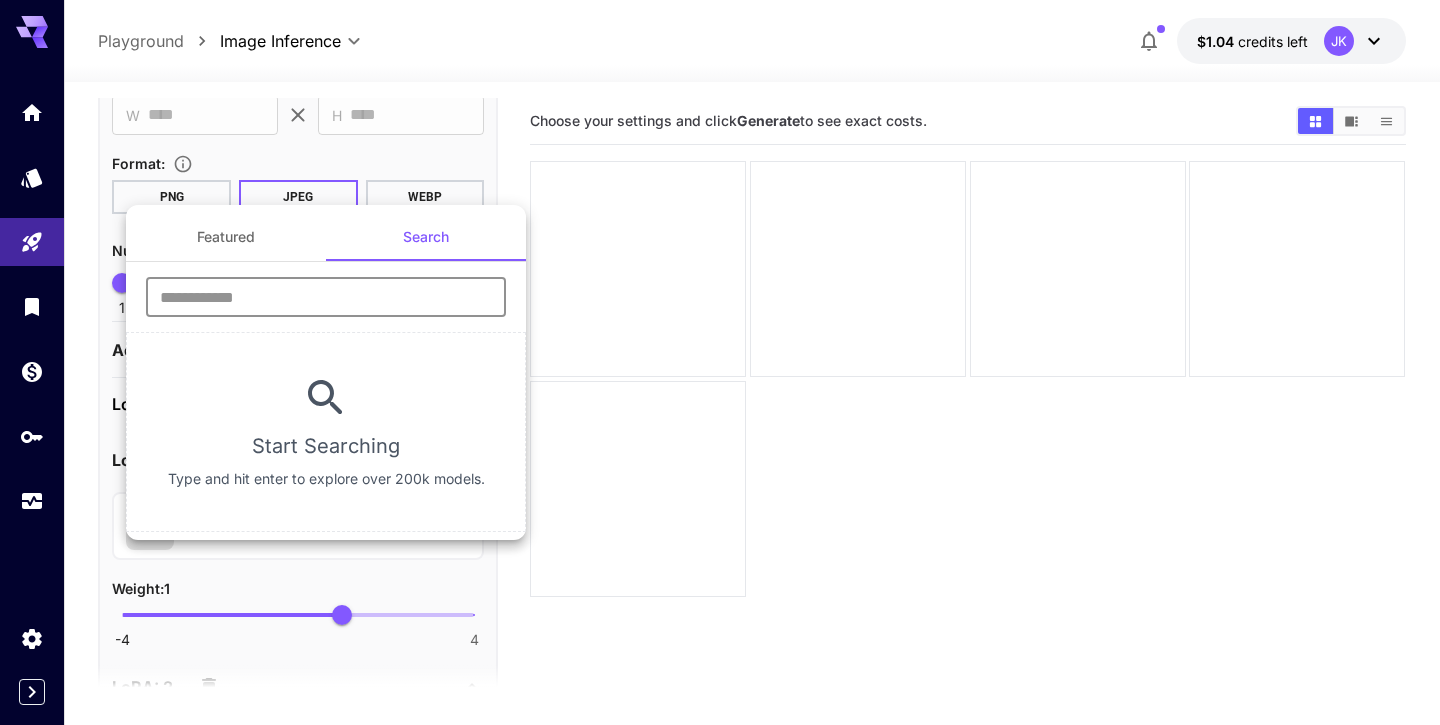 click at bounding box center [326, 297] 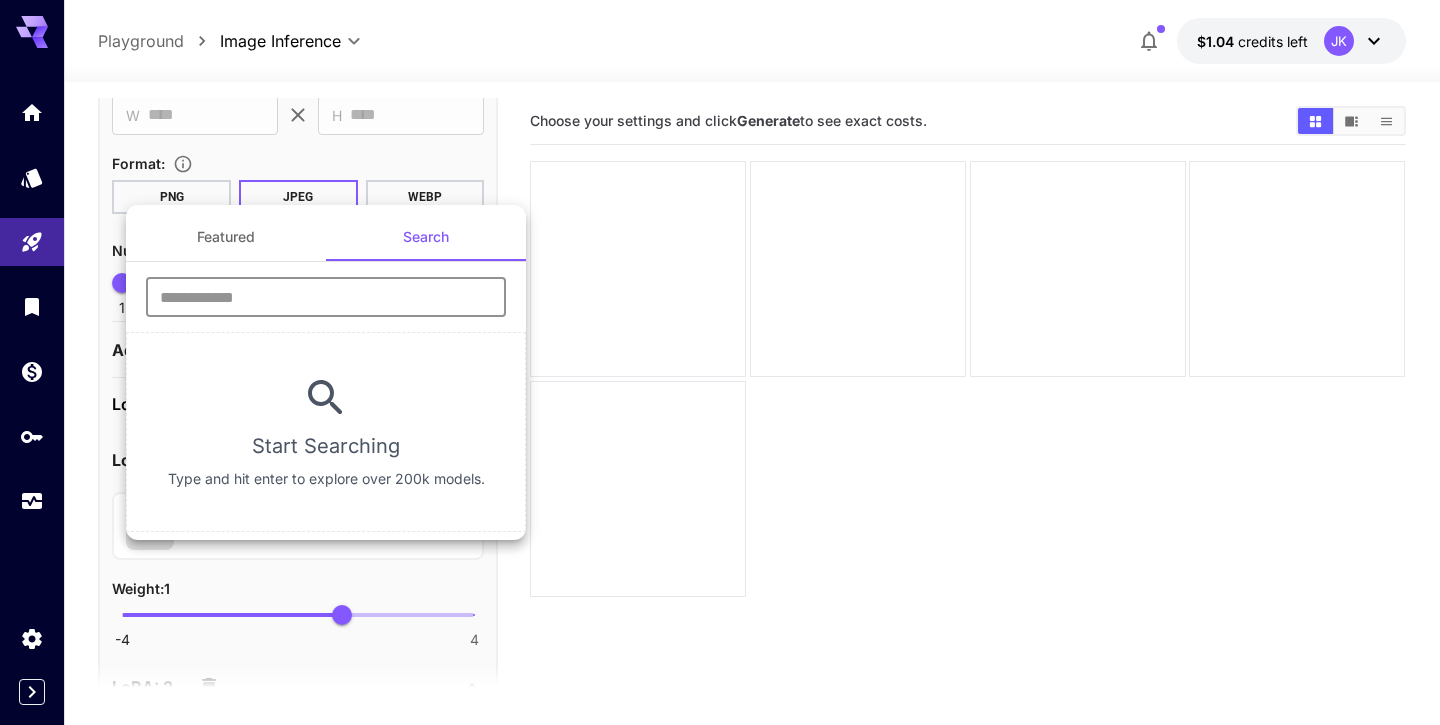 paste on "**********" 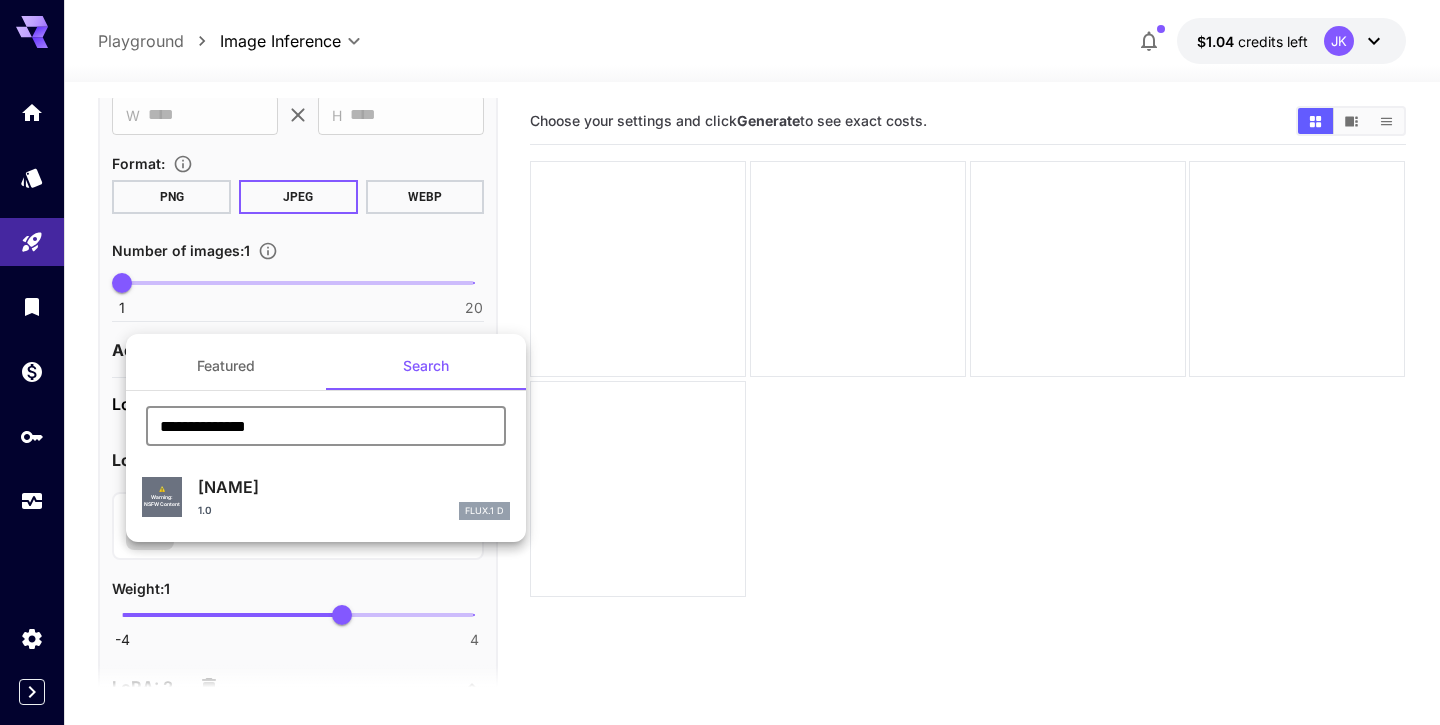 type on "**********" 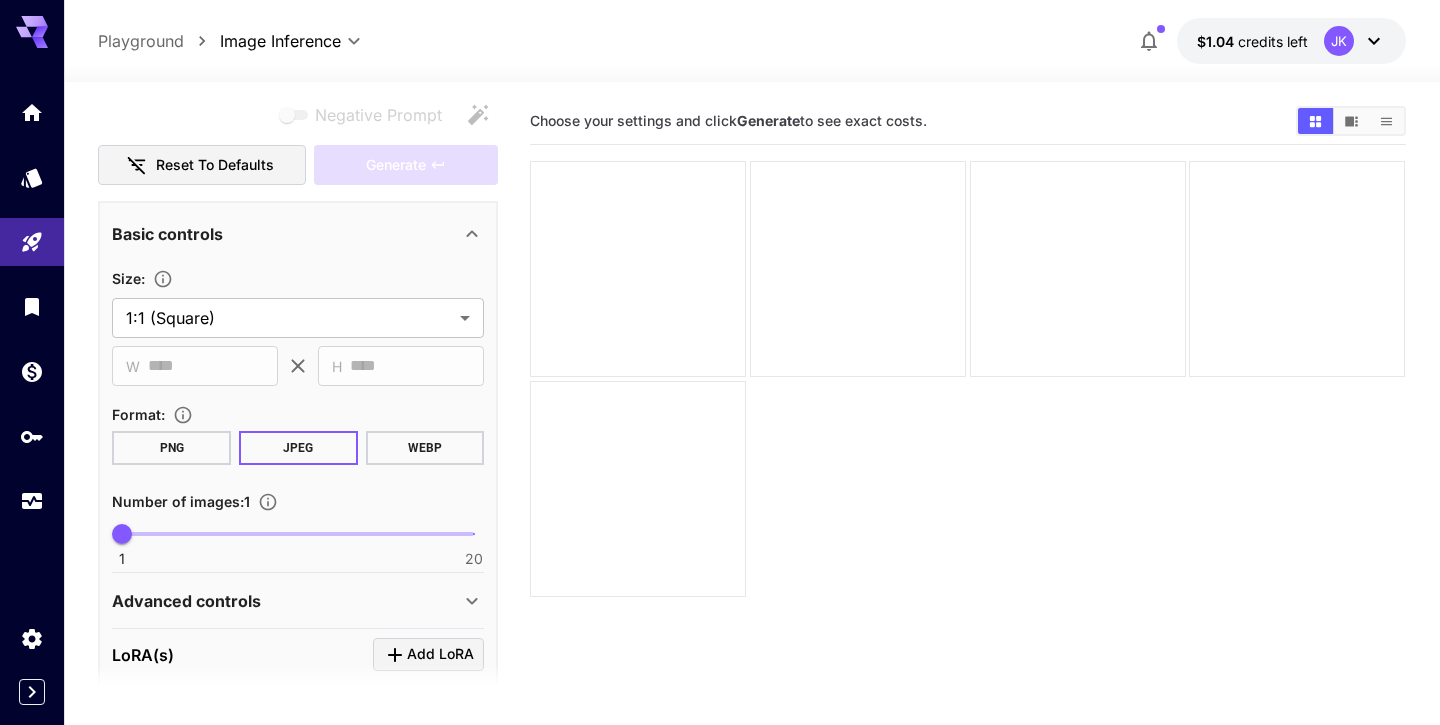 scroll, scrollTop: 58, scrollLeft: 0, axis: vertical 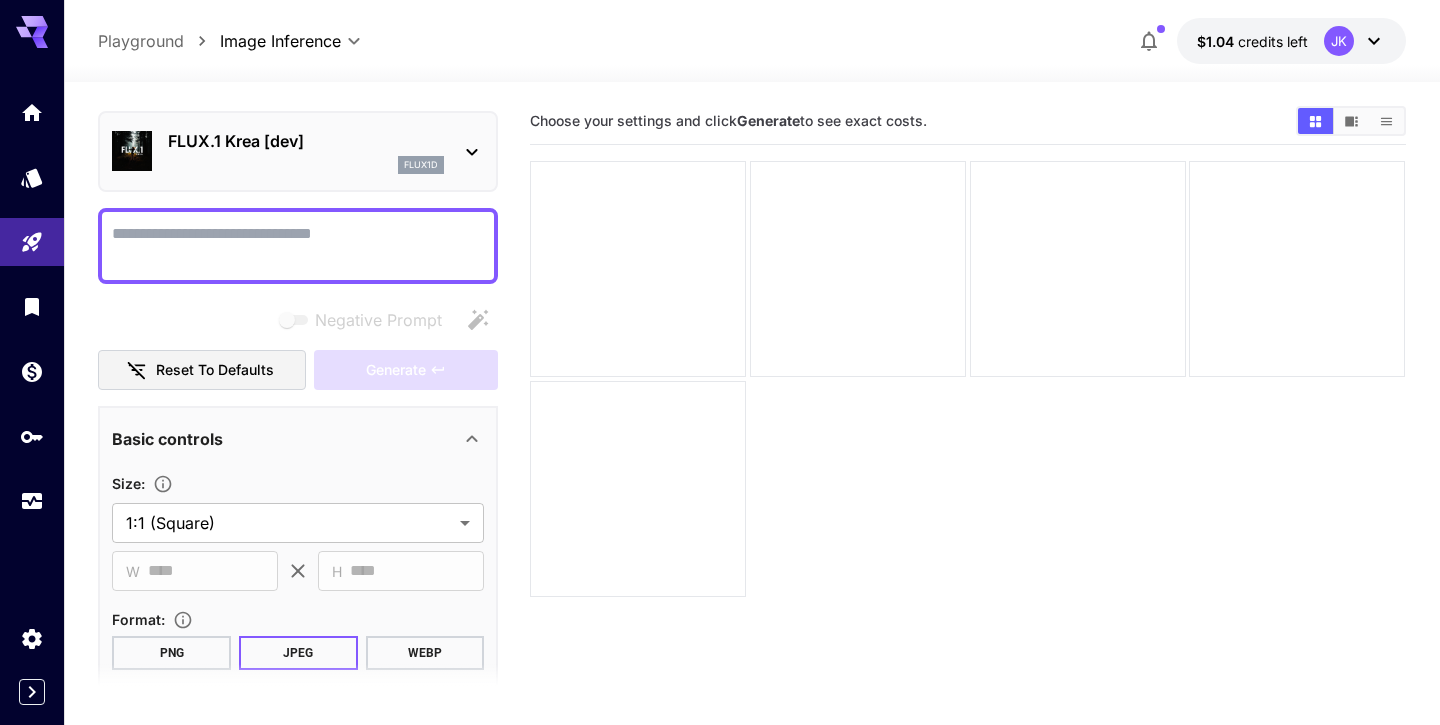 click on "Negative Prompt" at bounding box center (298, 246) 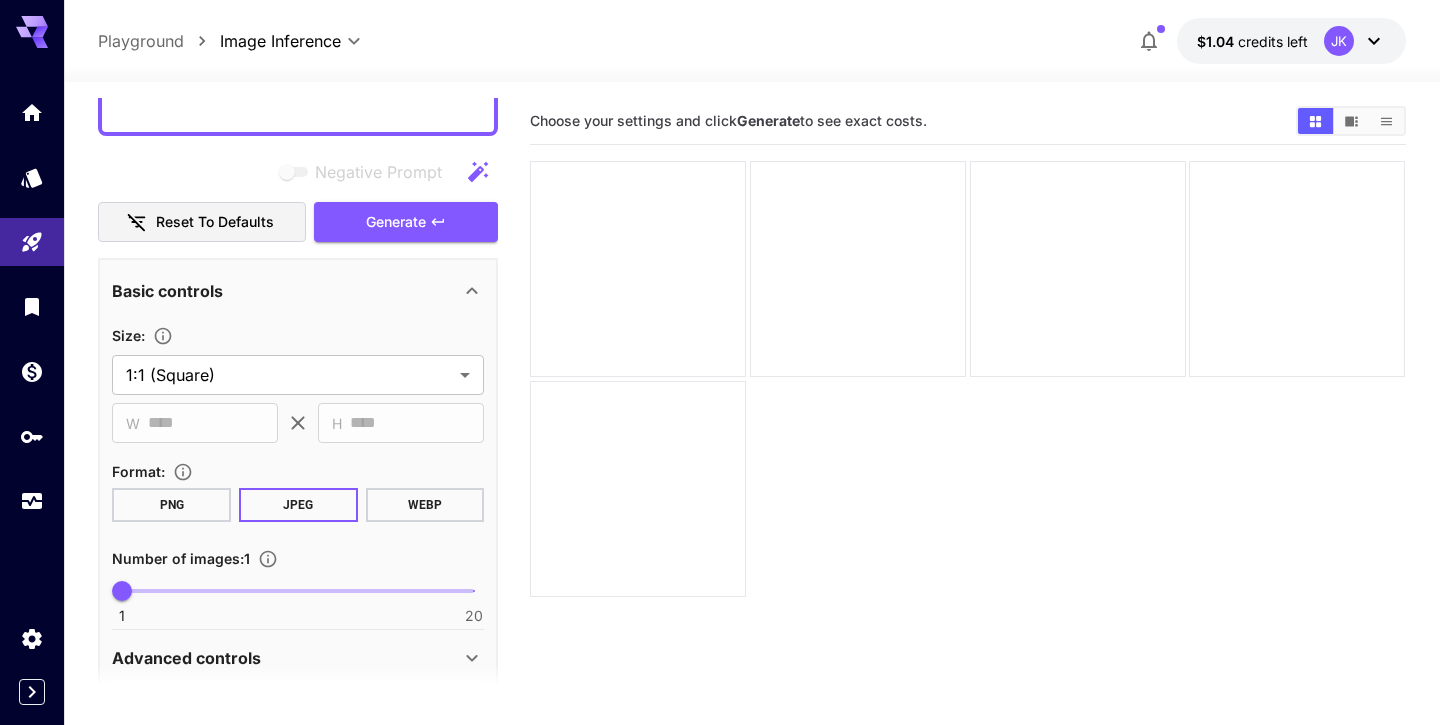 scroll, scrollTop: 331, scrollLeft: 0, axis: vertical 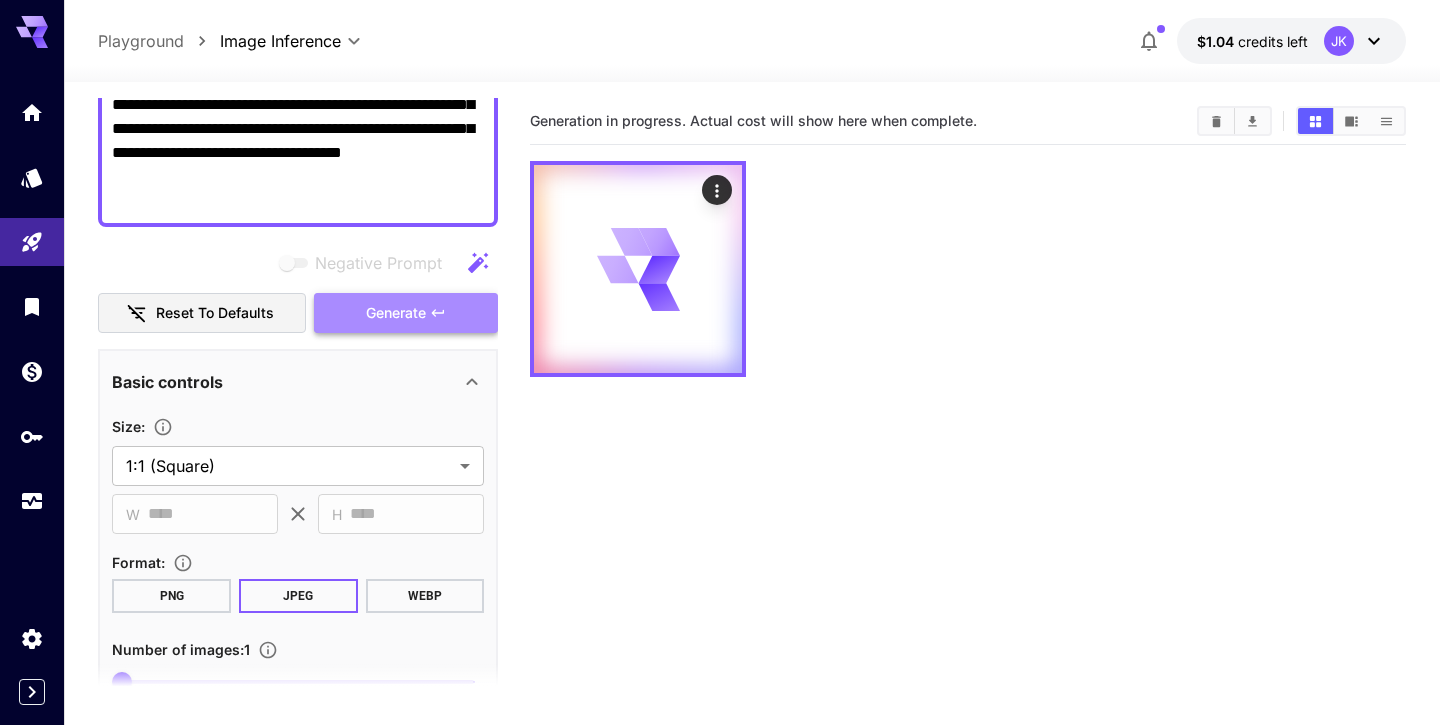 click on "Generate" at bounding box center (396, 313) 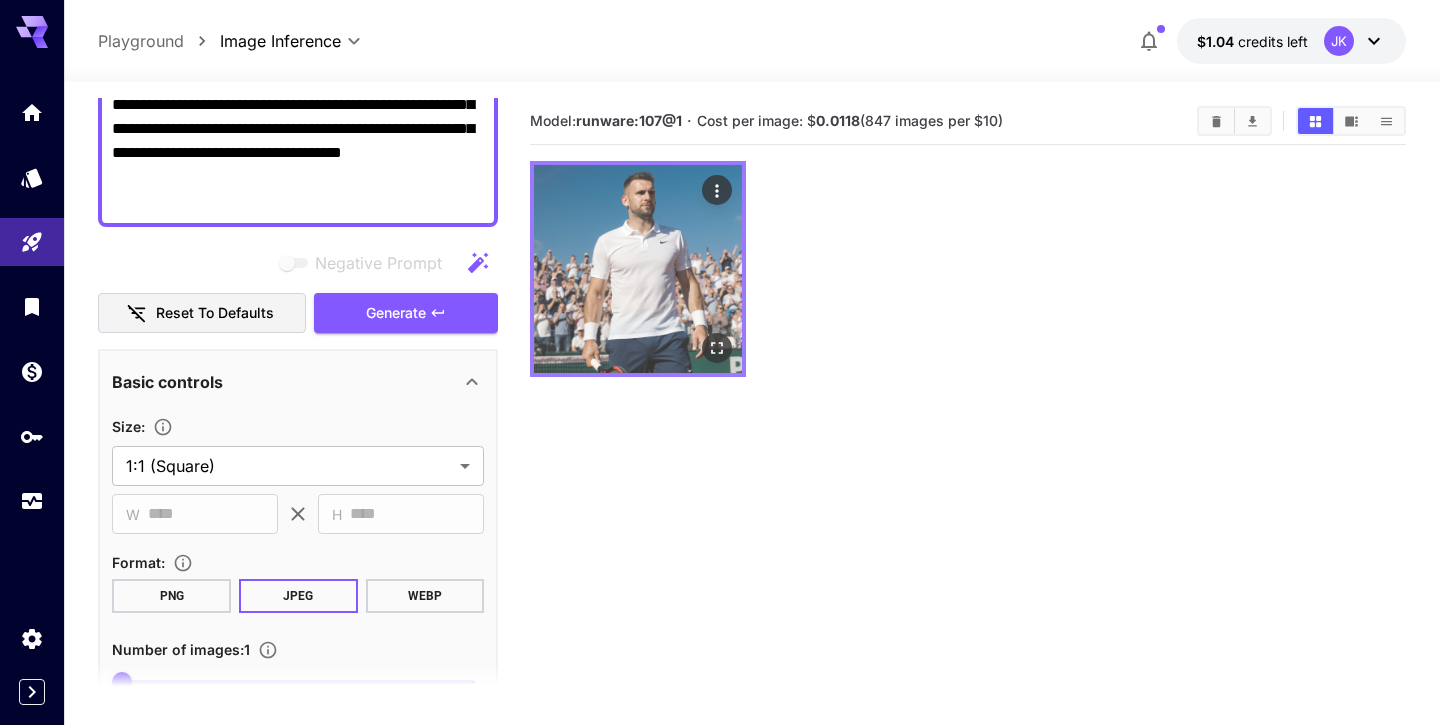click at bounding box center (638, 269) 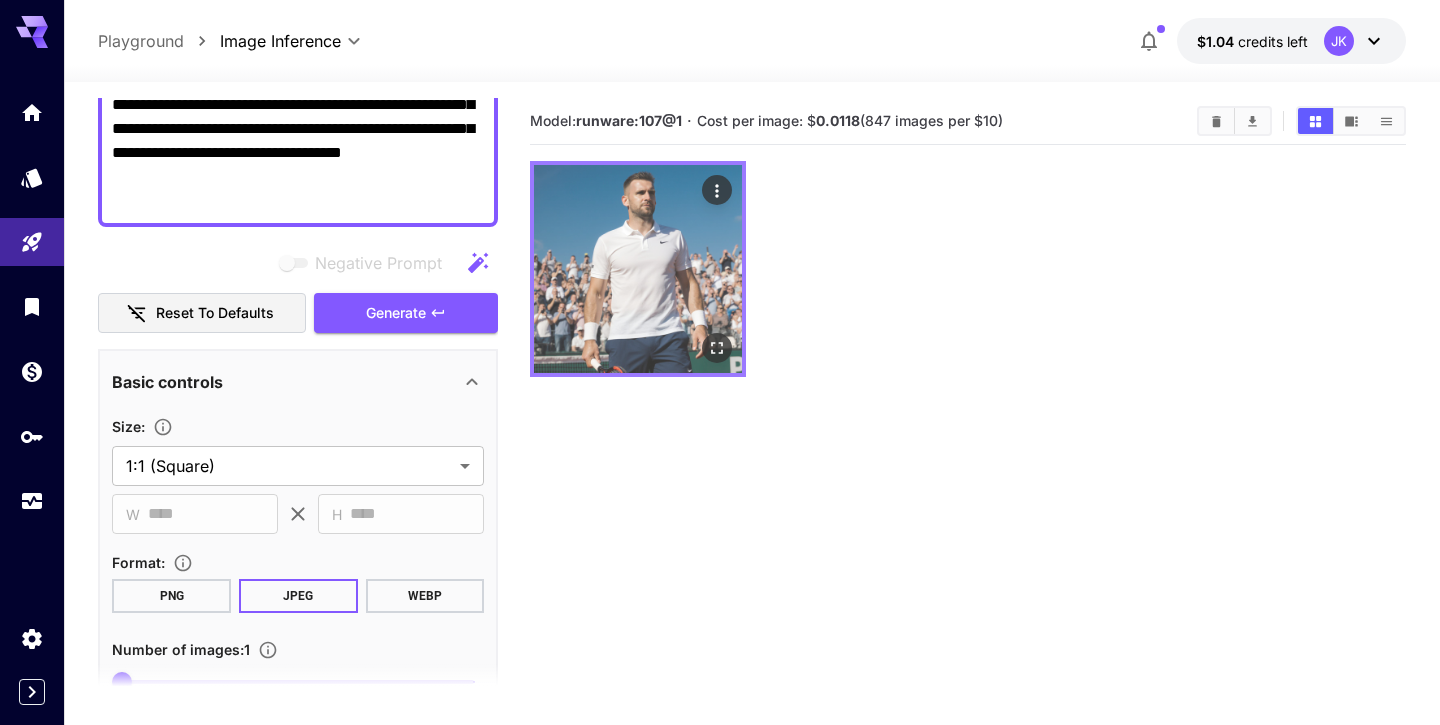 click at bounding box center [638, 269] 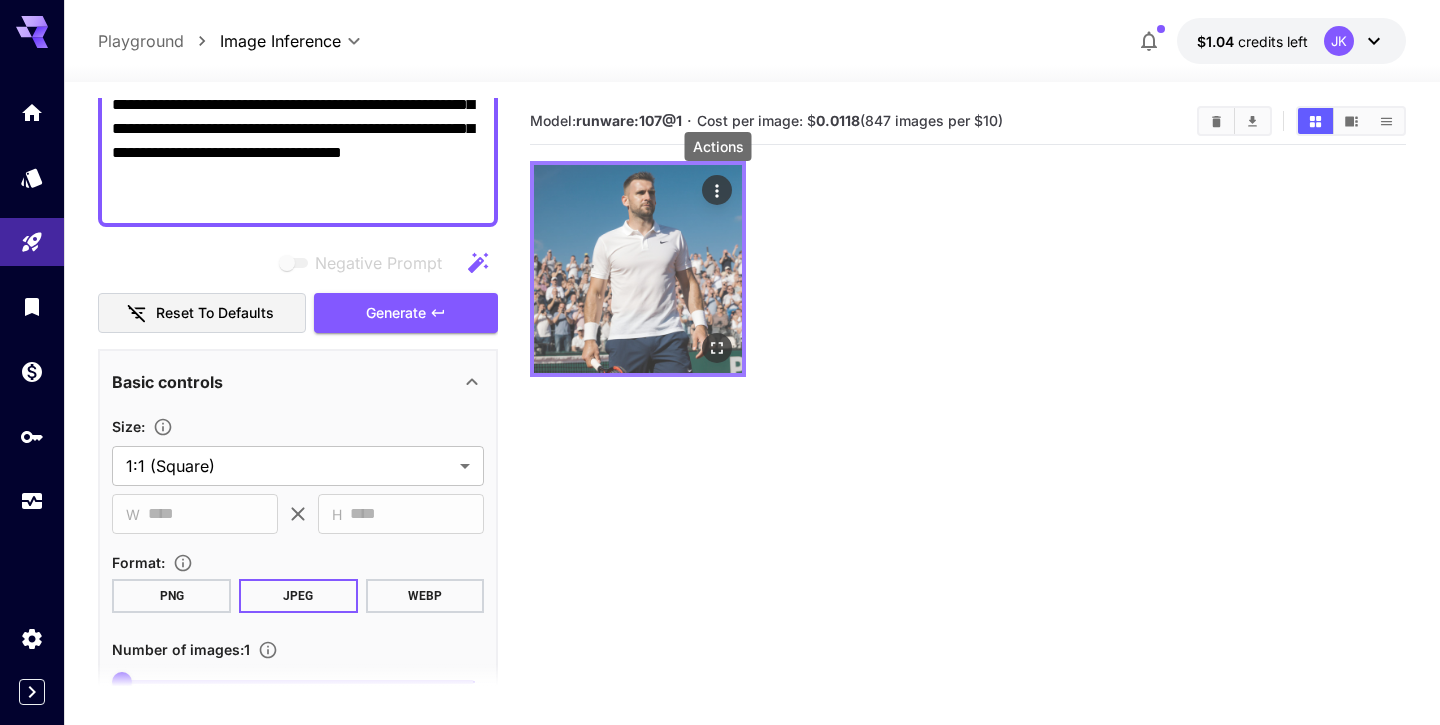 click 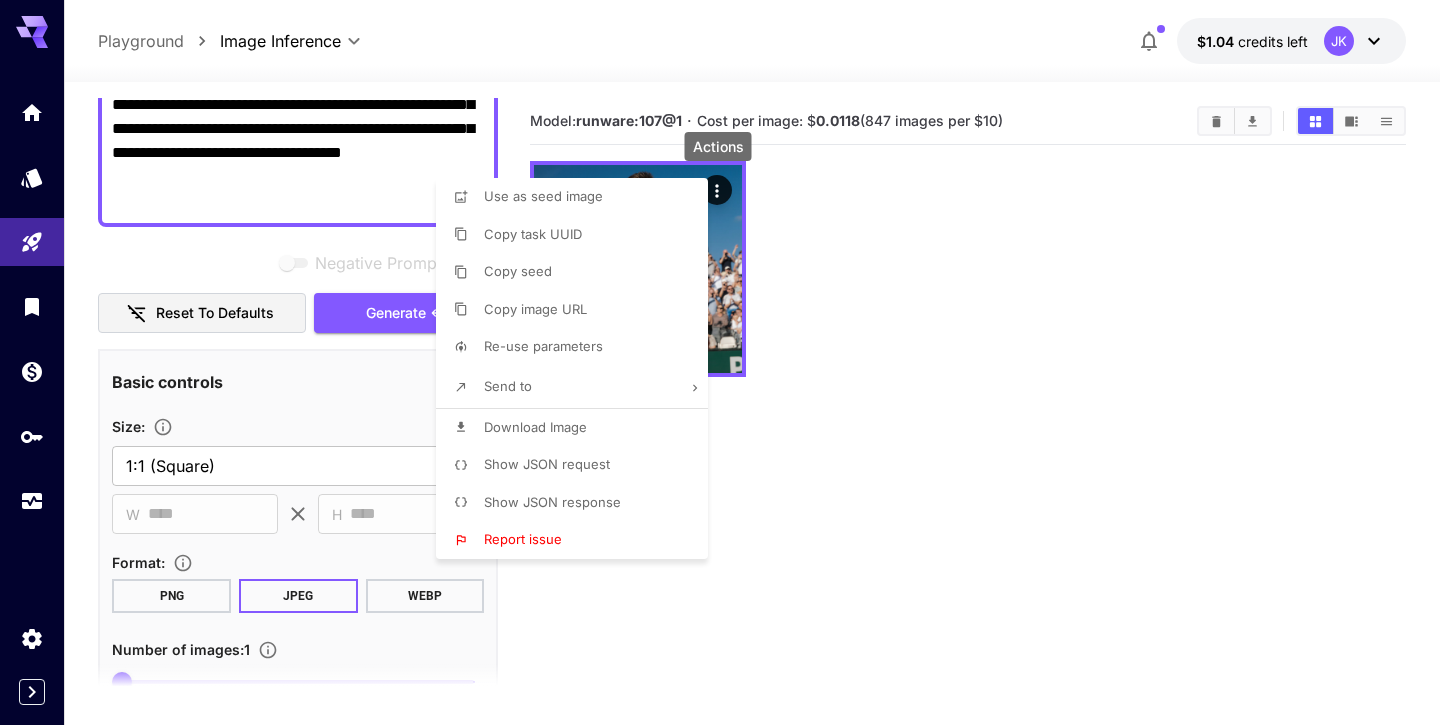 click at bounding box center (720, 362) 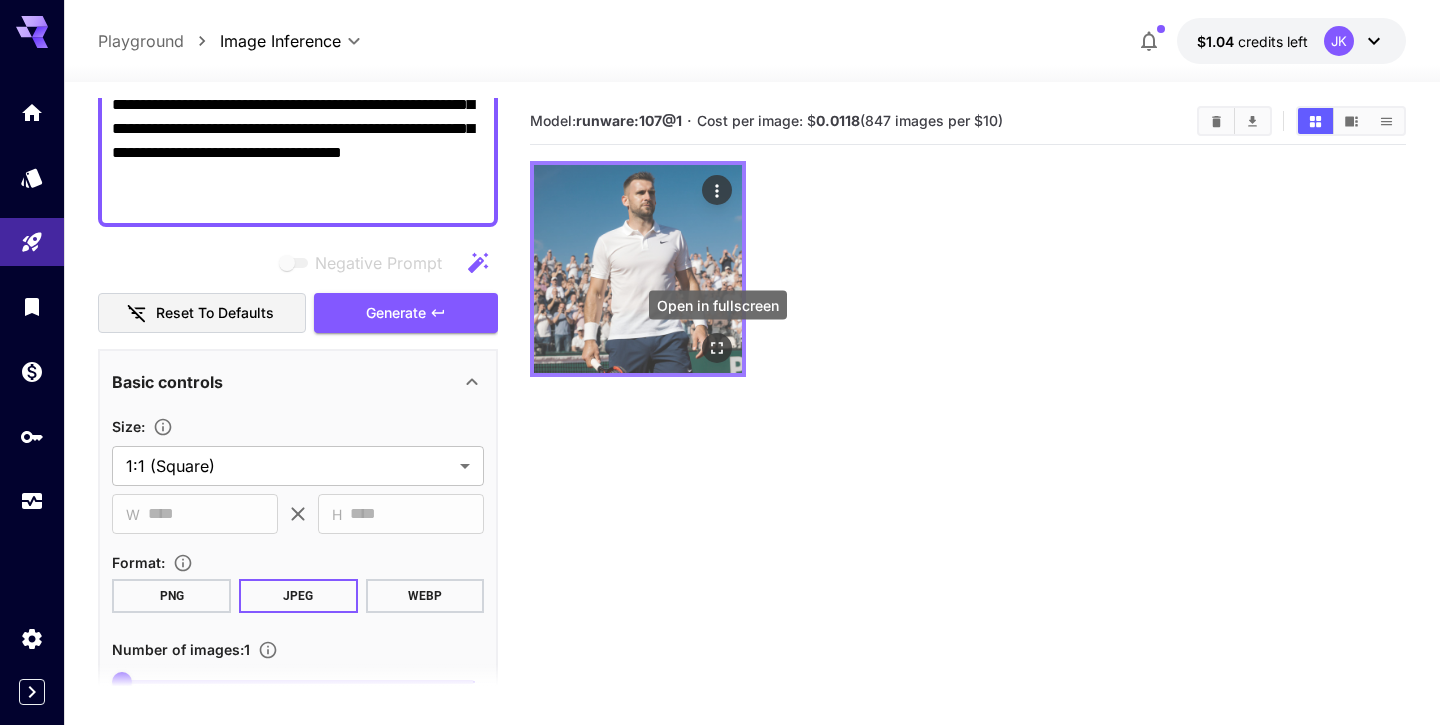 click 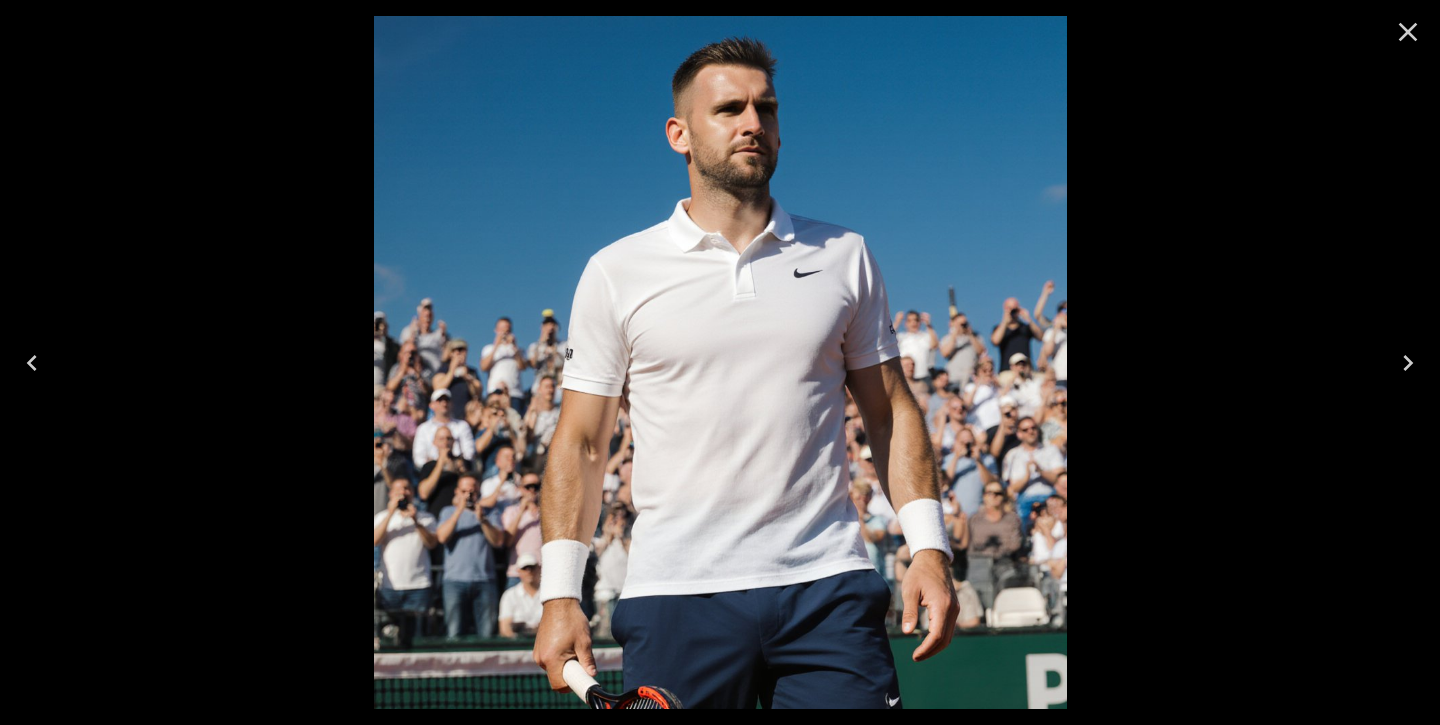 click 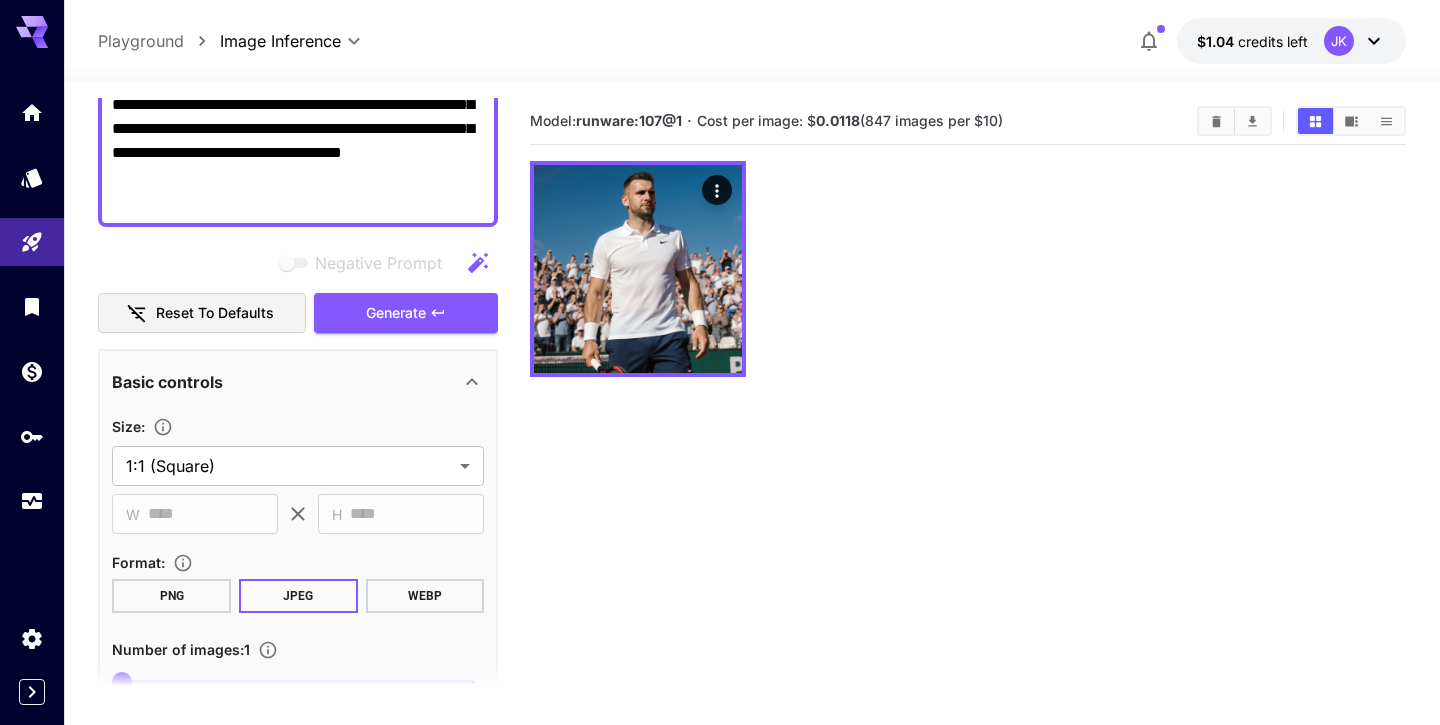 scroll, scrollTop: 154, scrollLeft: 0, axis: vertical 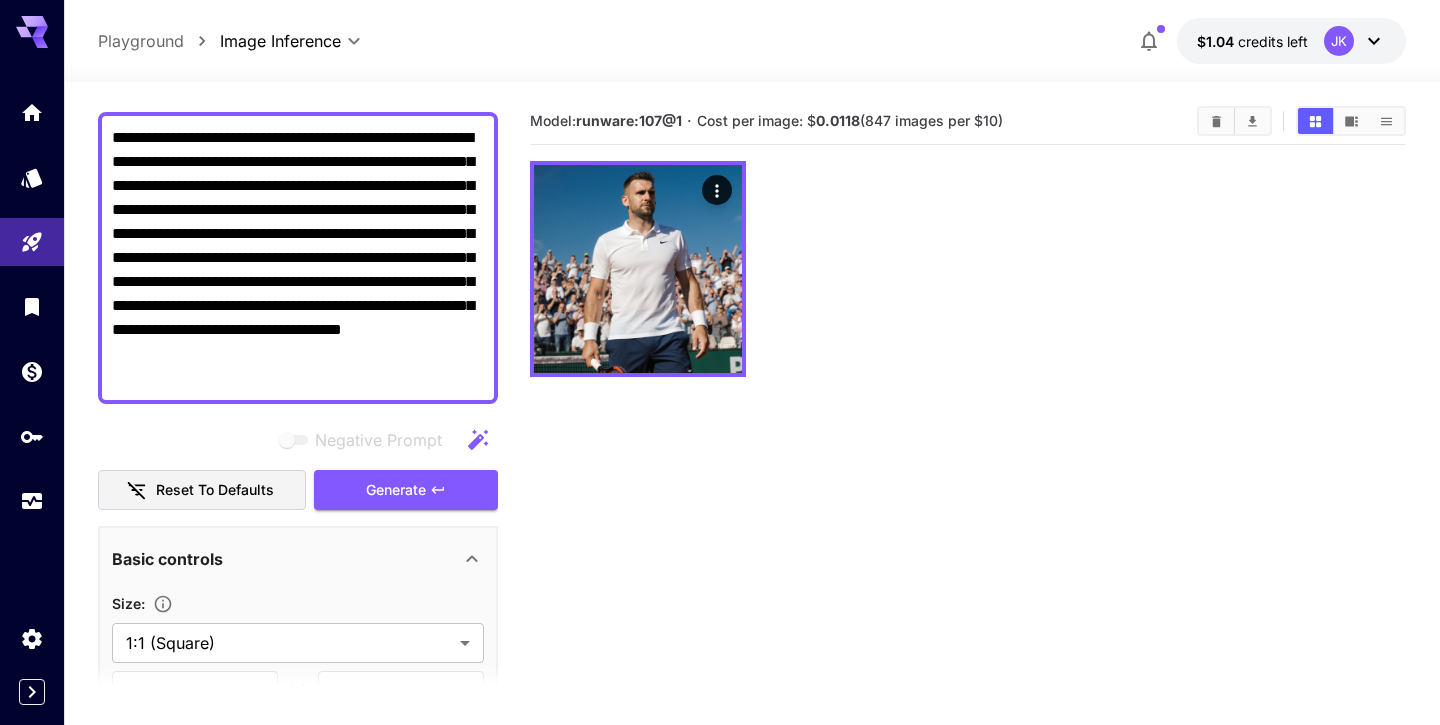 click on "**********" at bounding box center [298, 258] 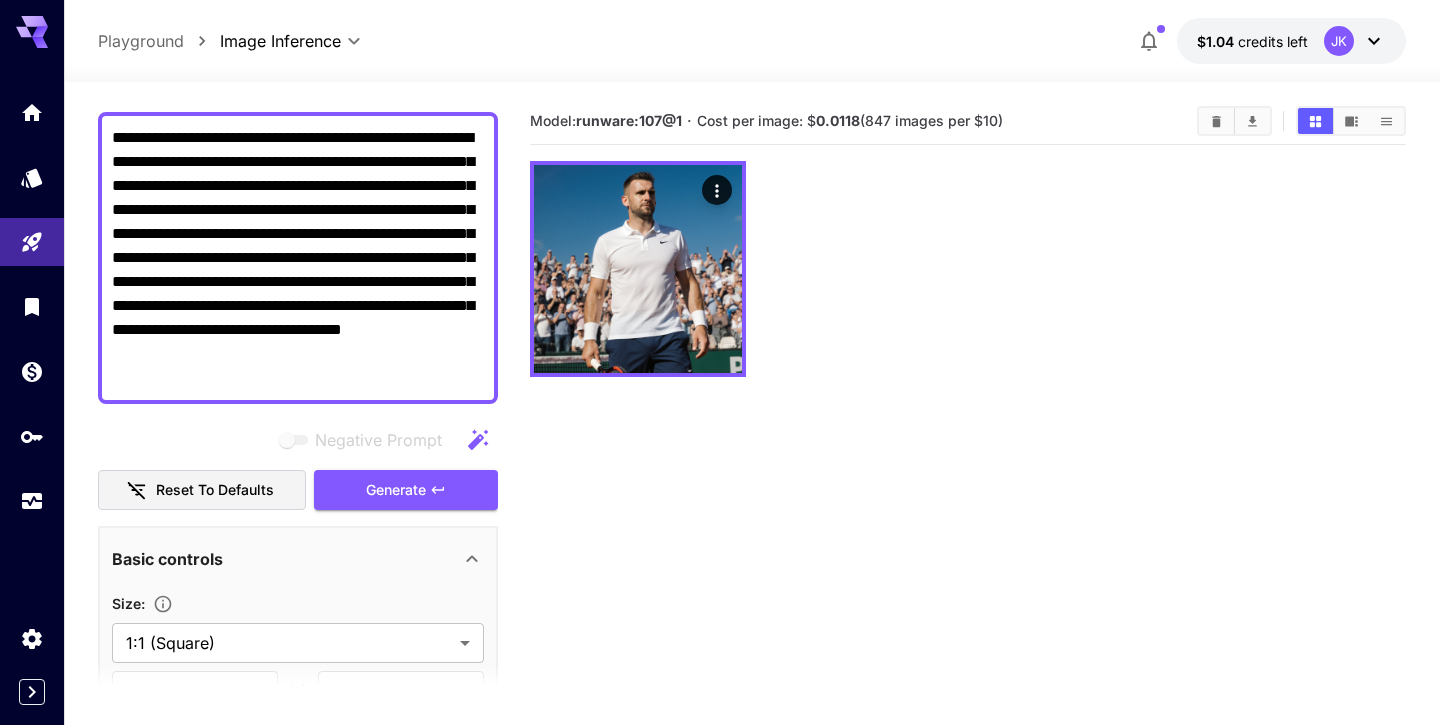 paste on "**********" 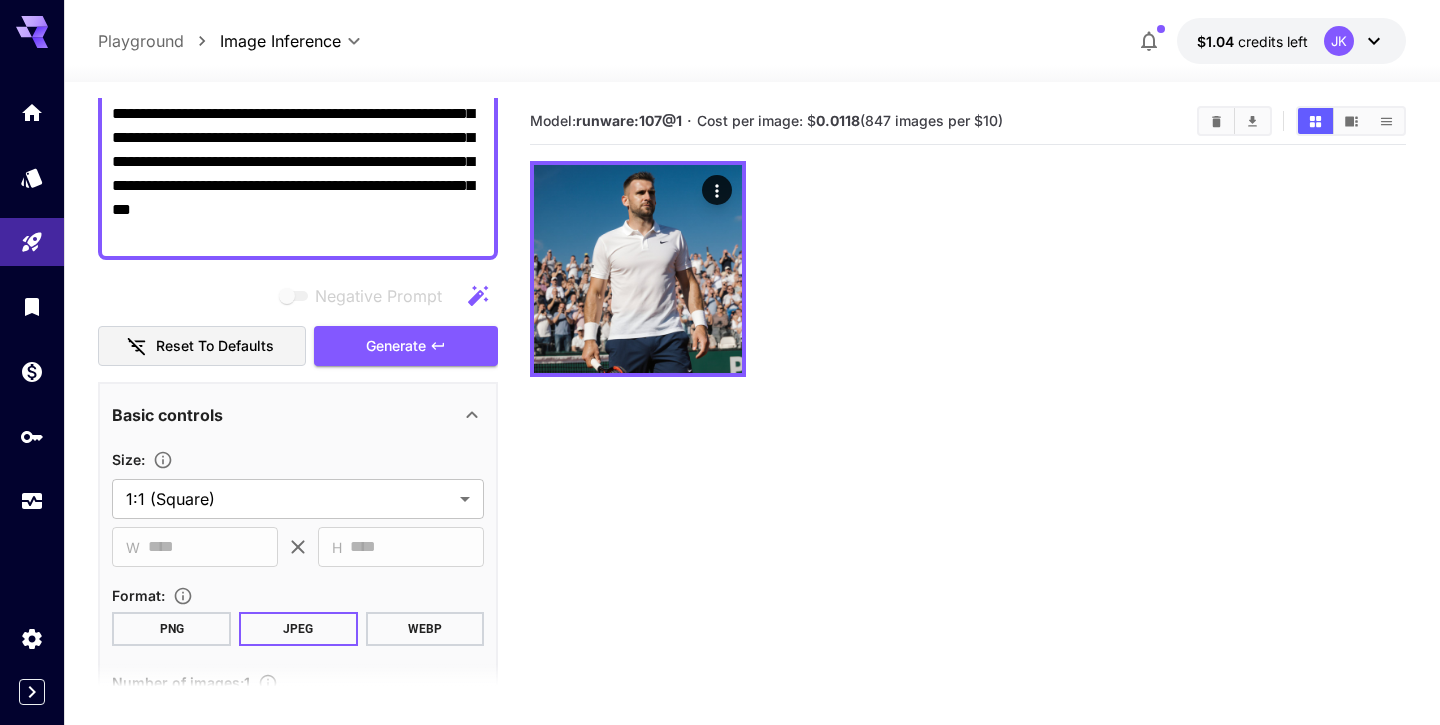 scroll, scrollTop: 295, scrollLeft: 0, axis: vertical 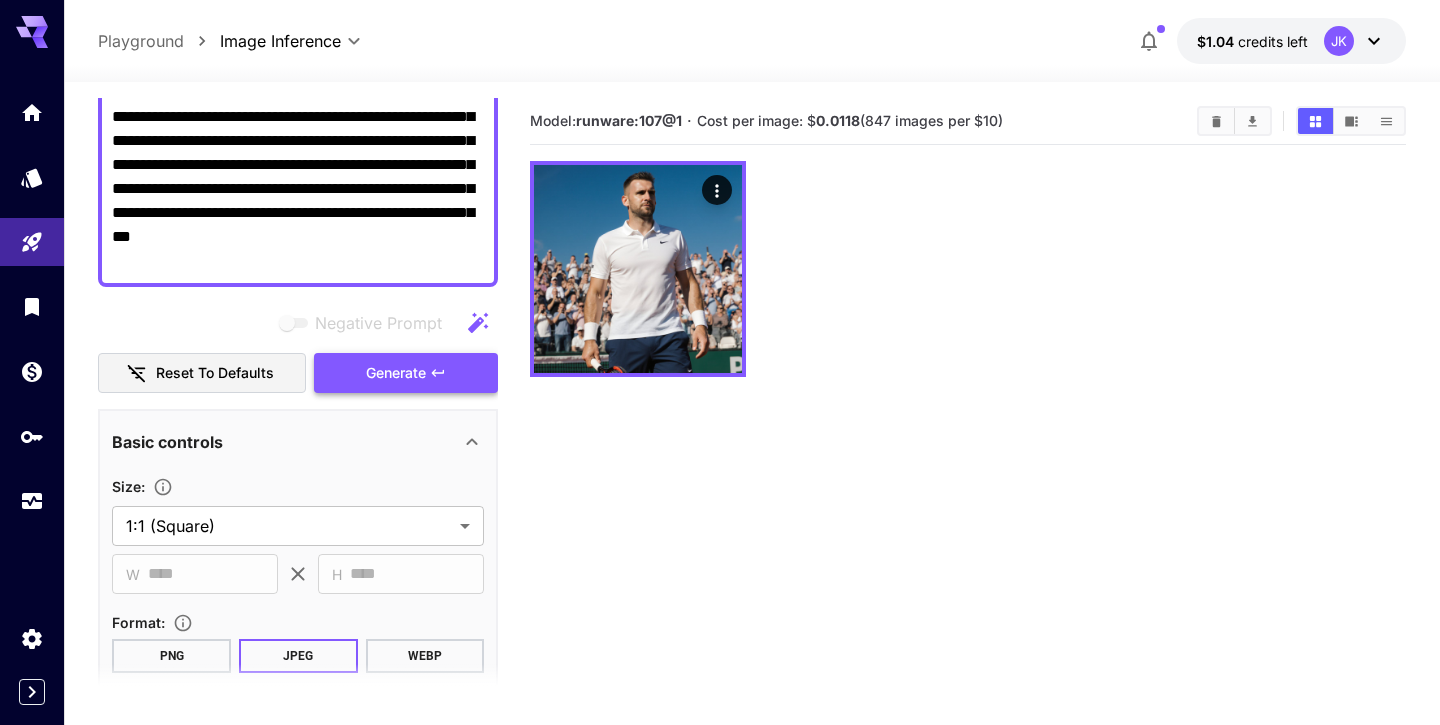 type on "**********" 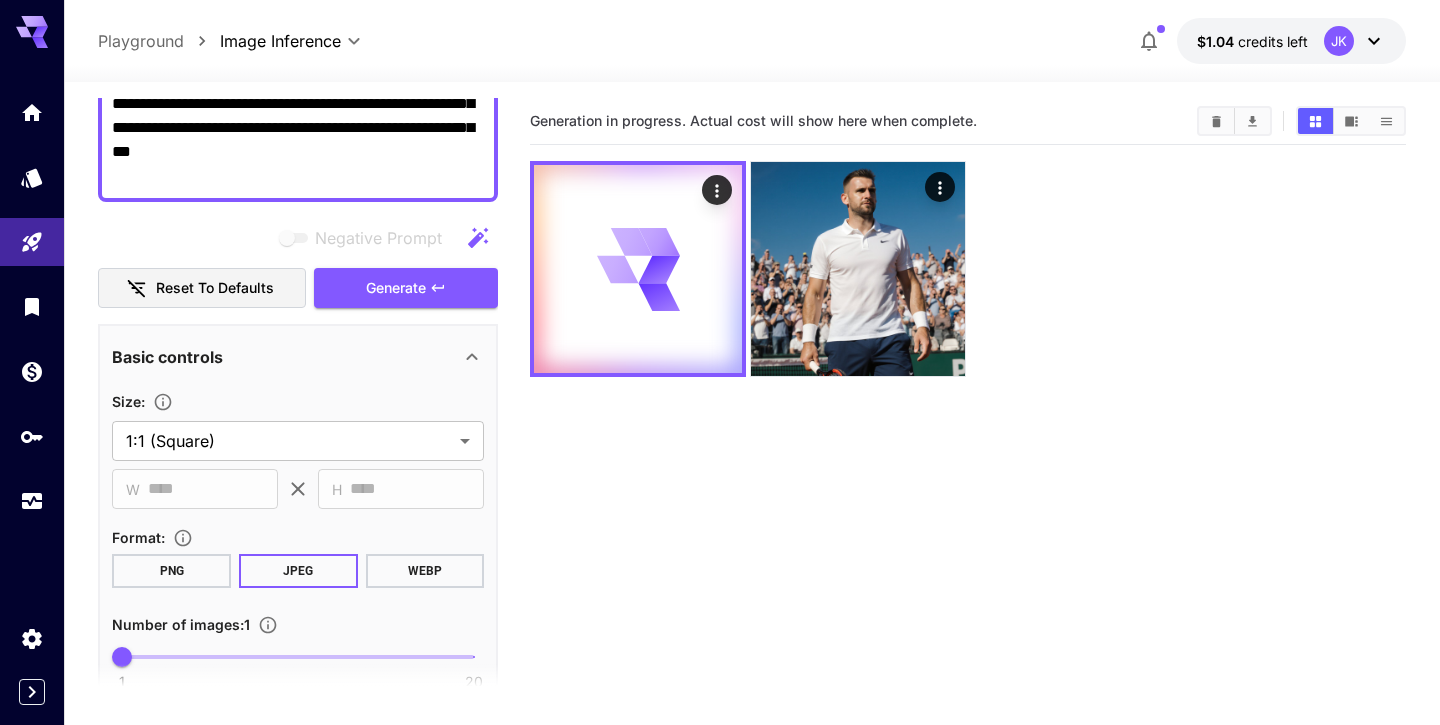 scroll, scrollTop: 427, scrollLeft: 0, axis: vertical 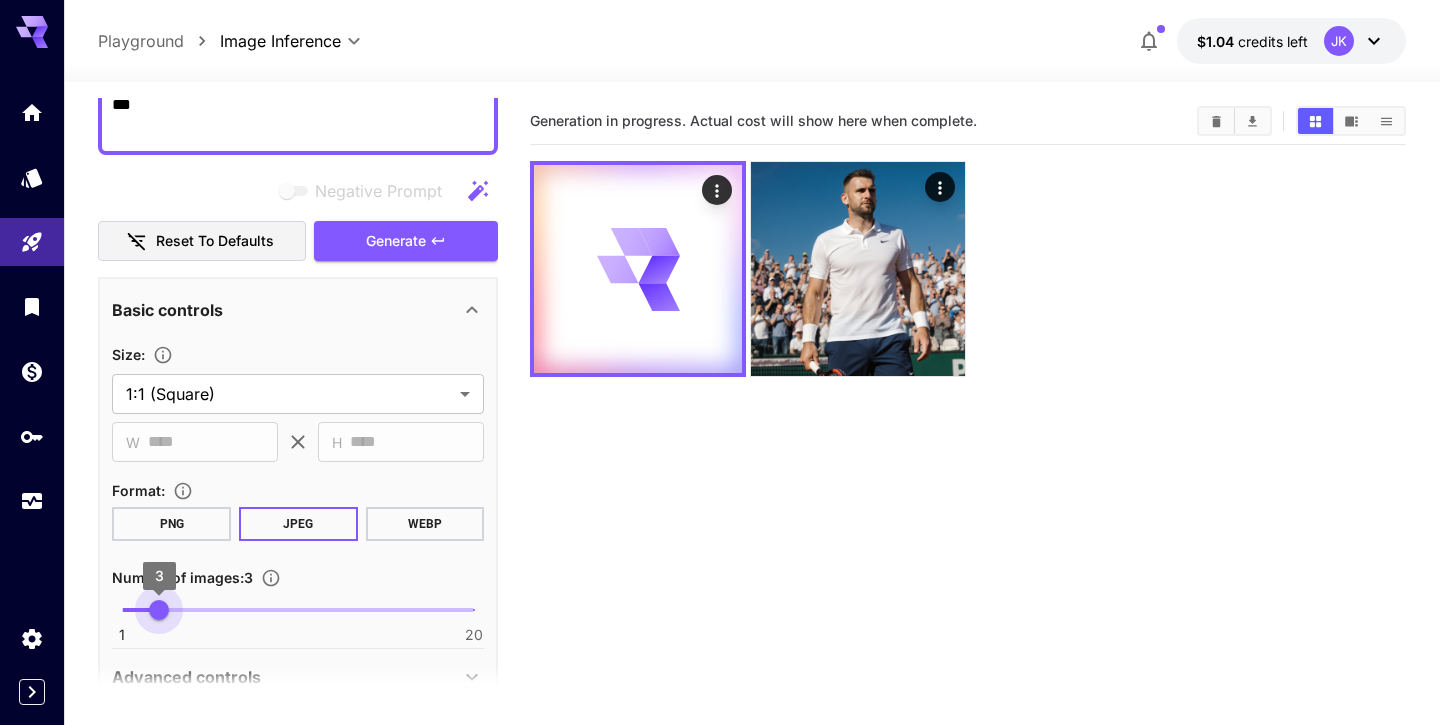 type on "*" 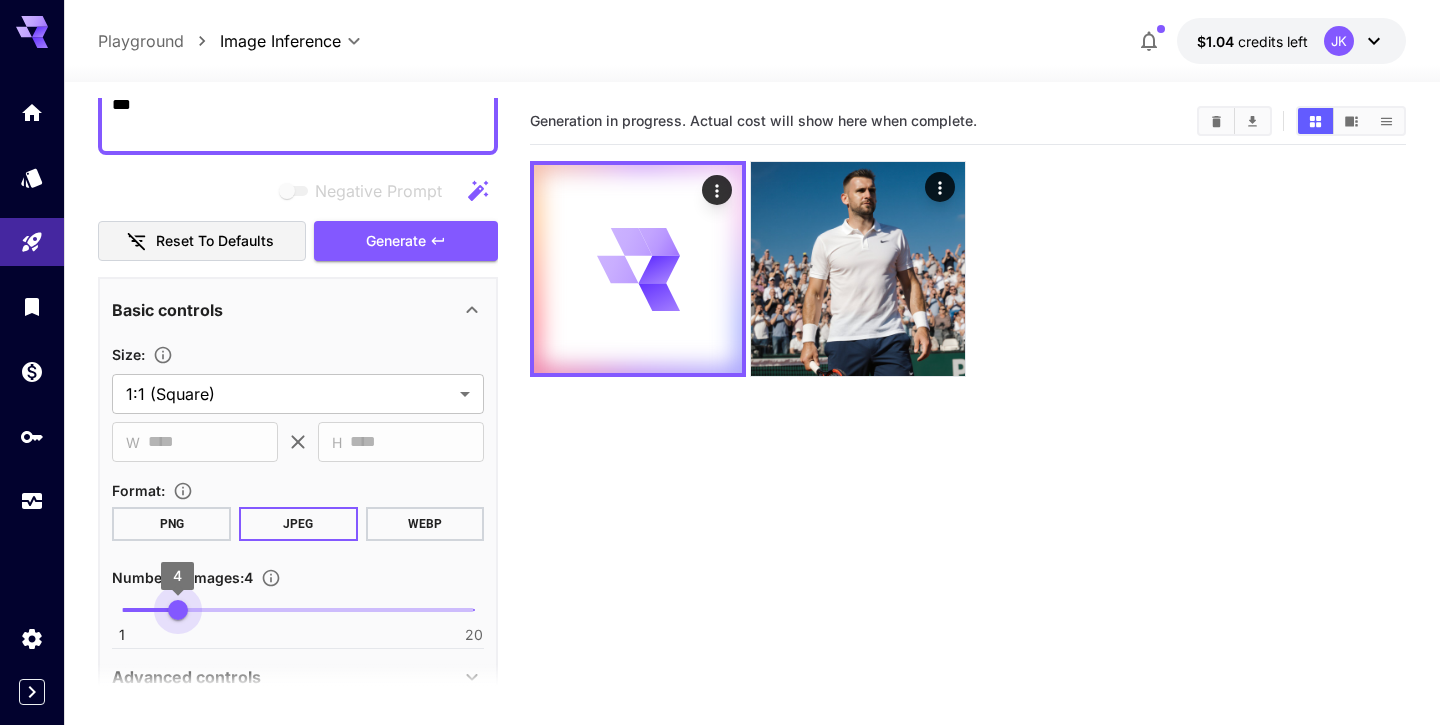 drag, startPoint x: 120, startPoint y: 606, endPoint x: 182, endPoint y: 606, distance: 62 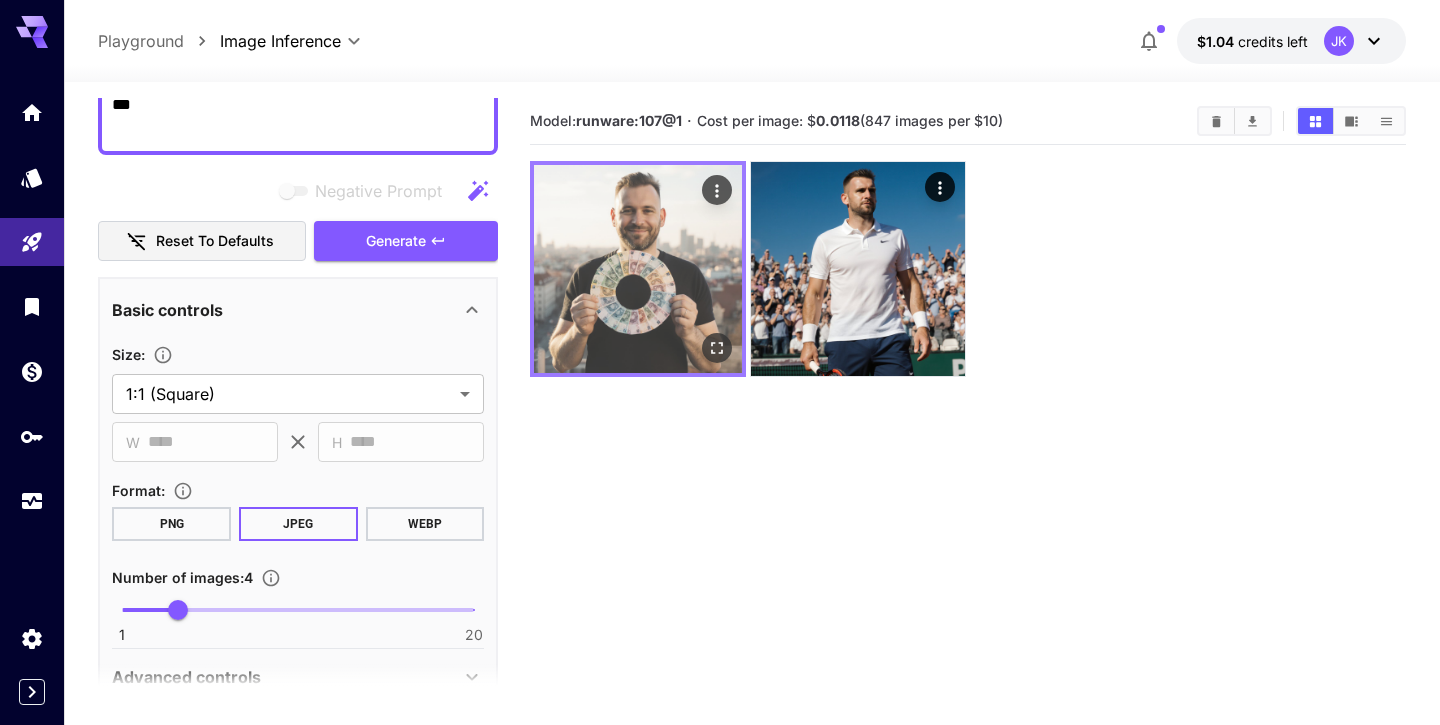 click at bounding box center [638, 269] 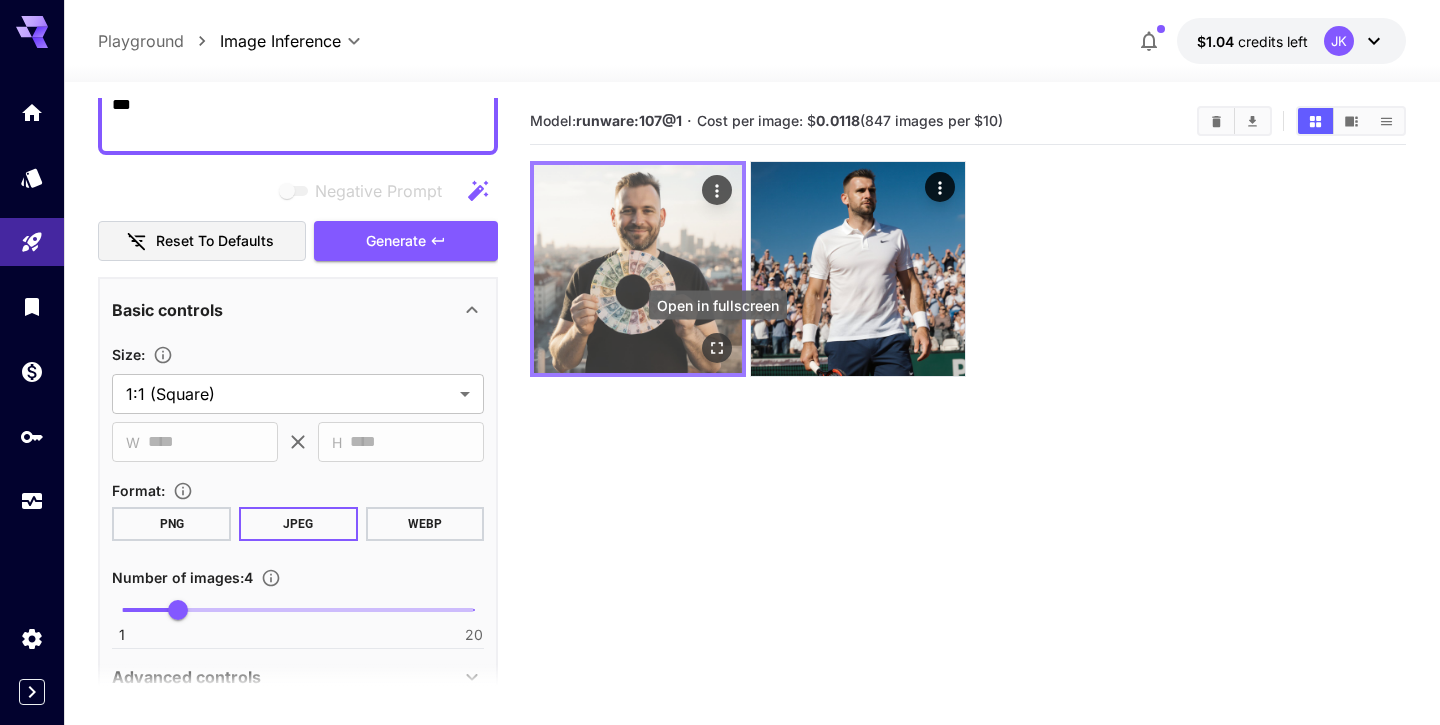 click 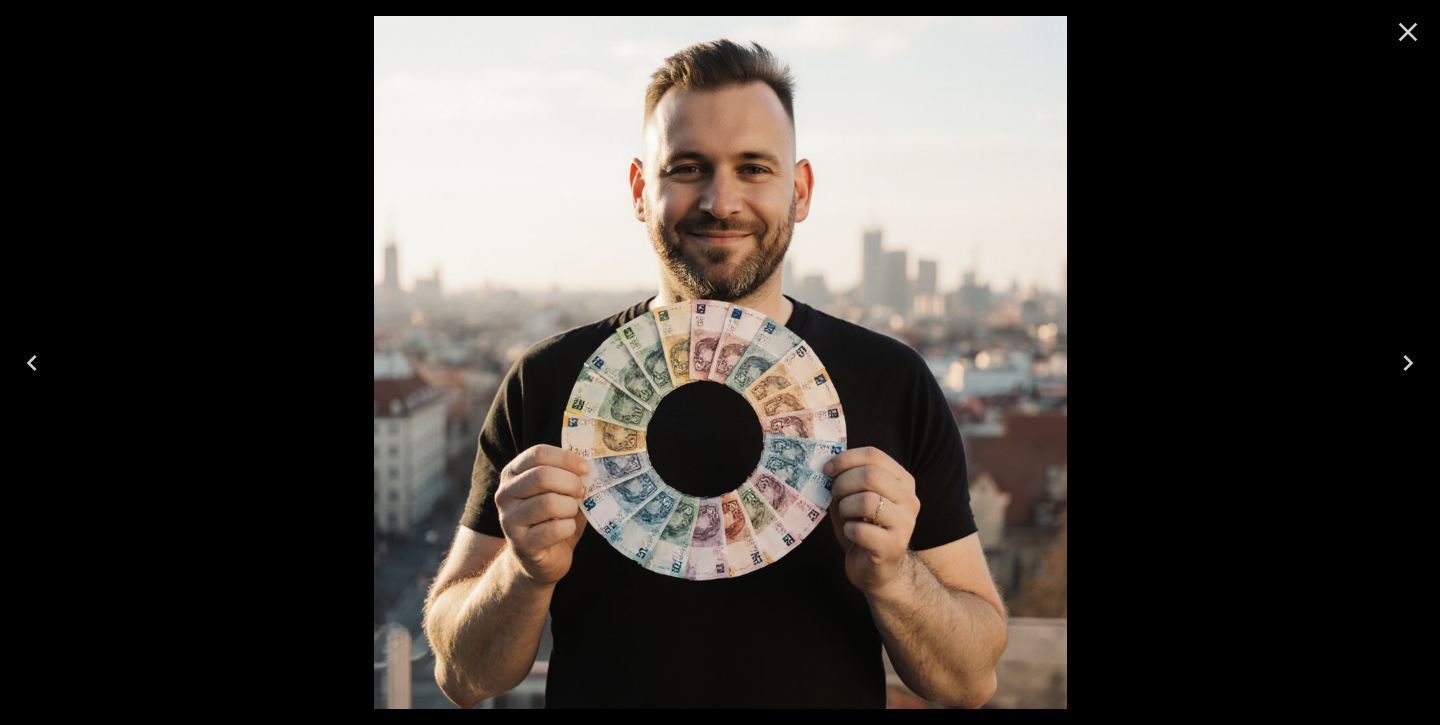 click 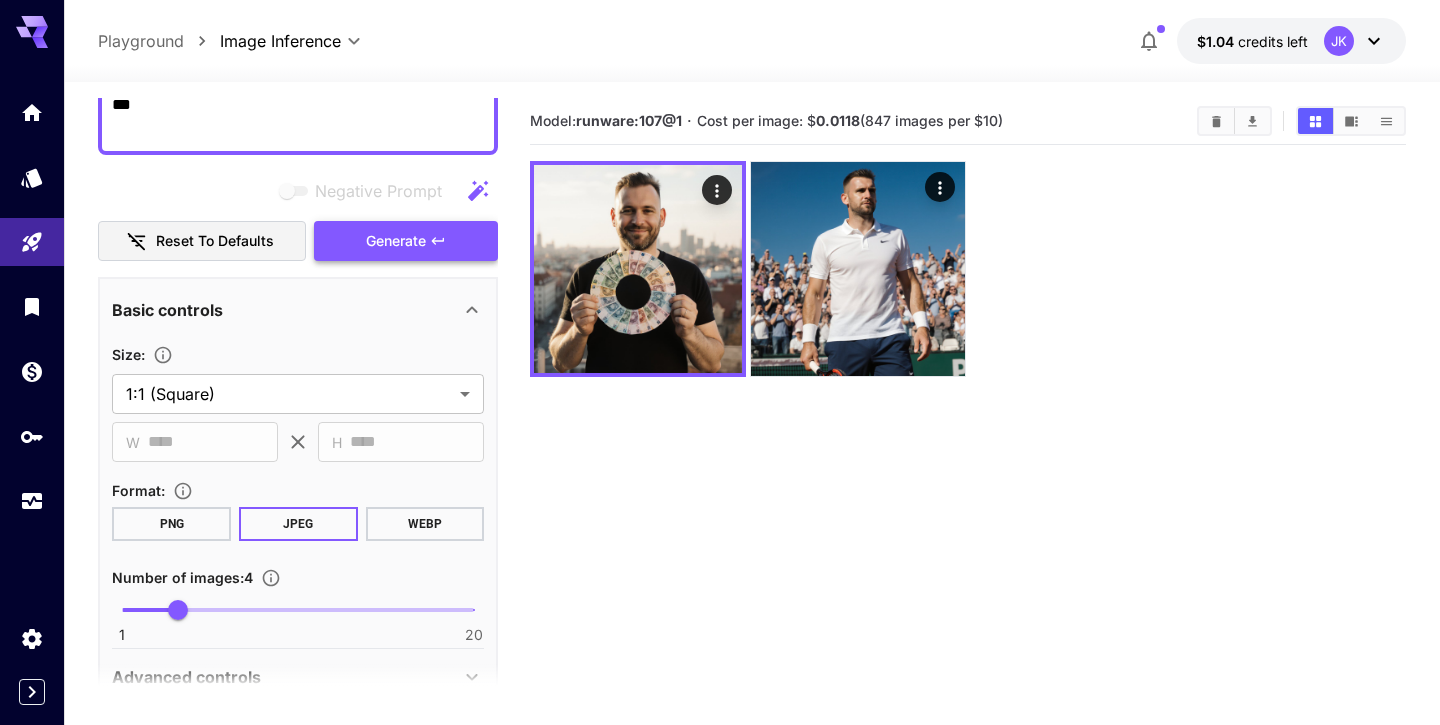 click on "Generate" at bounding box center [406, 241] 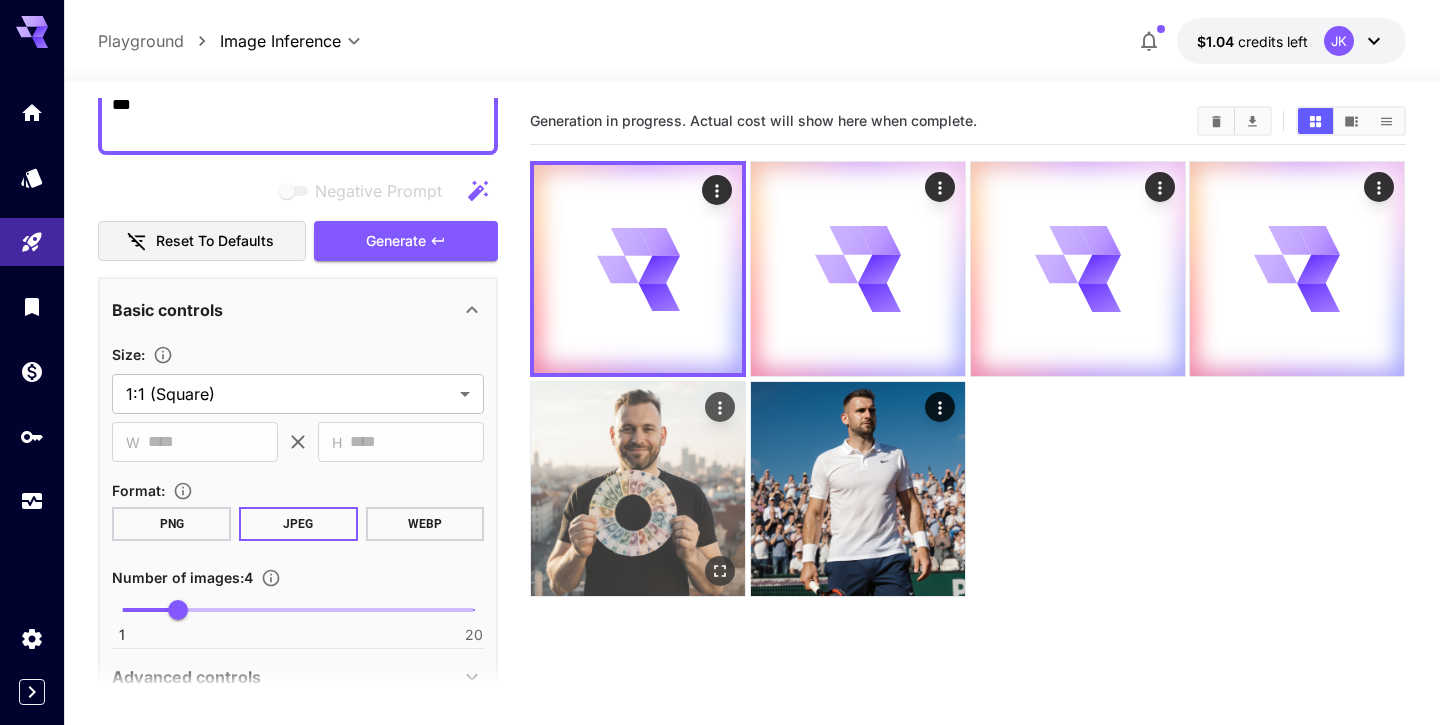 click 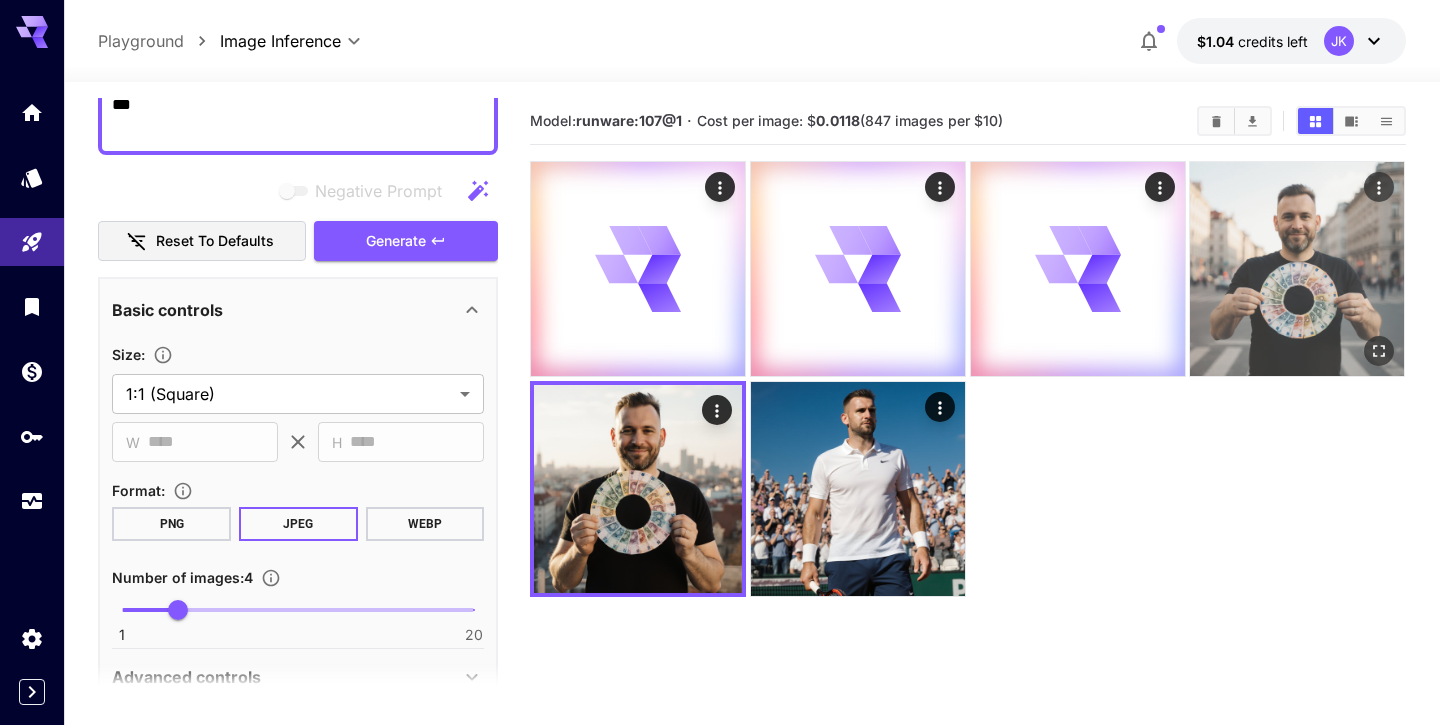 click at bounding box center [1297, 269] 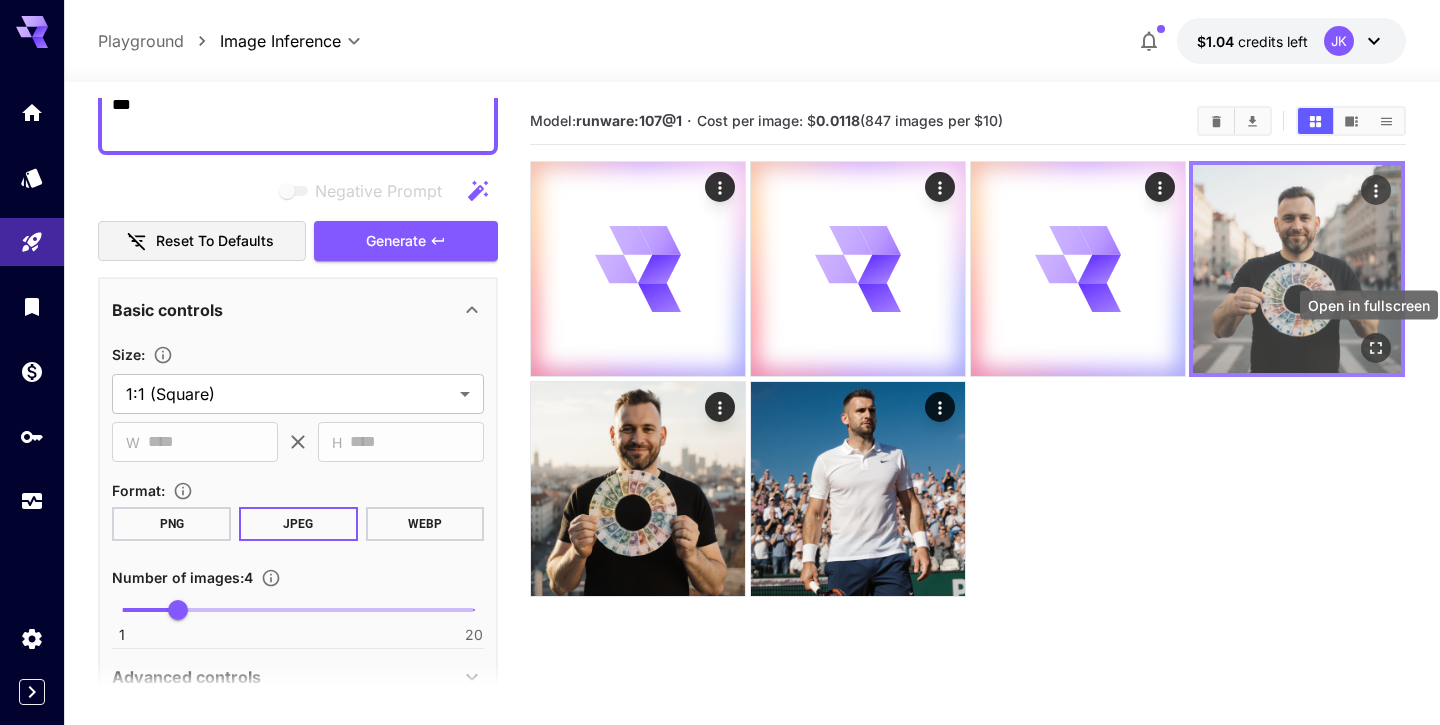 click 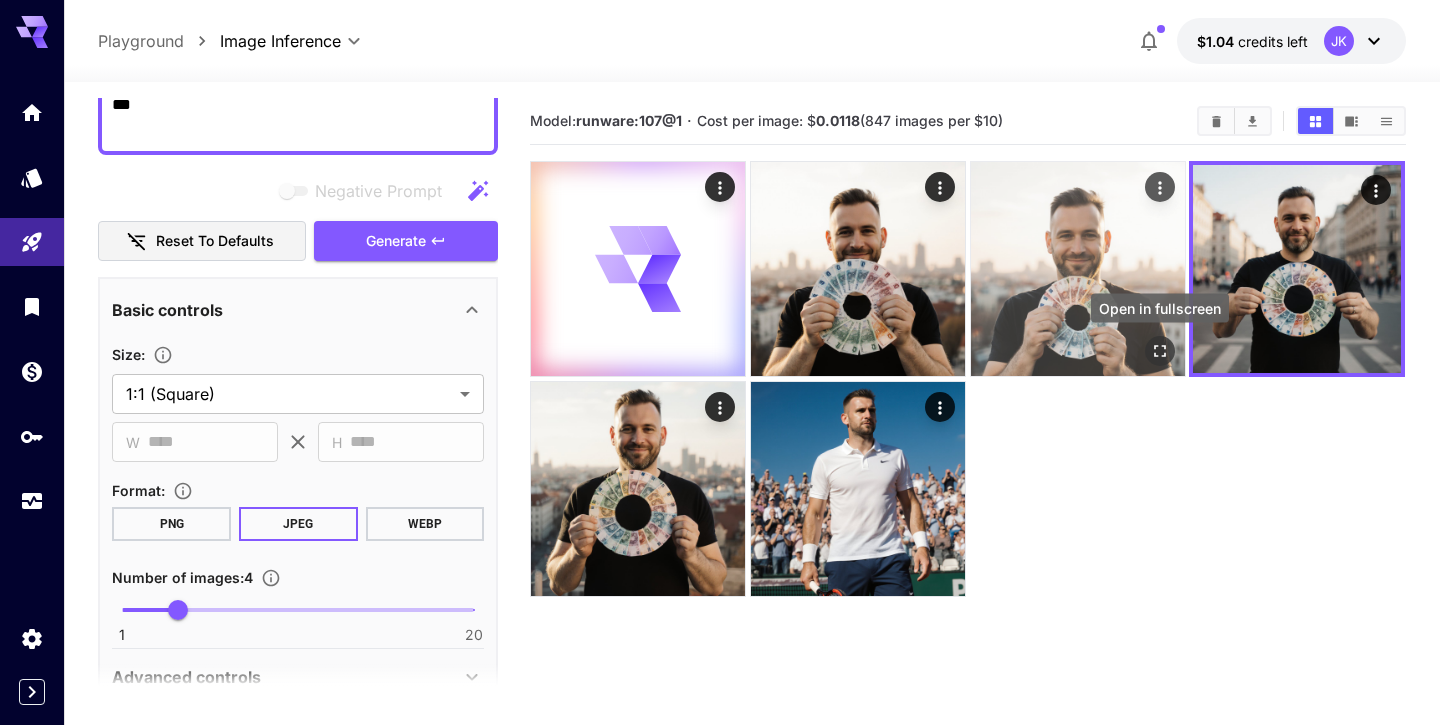 click 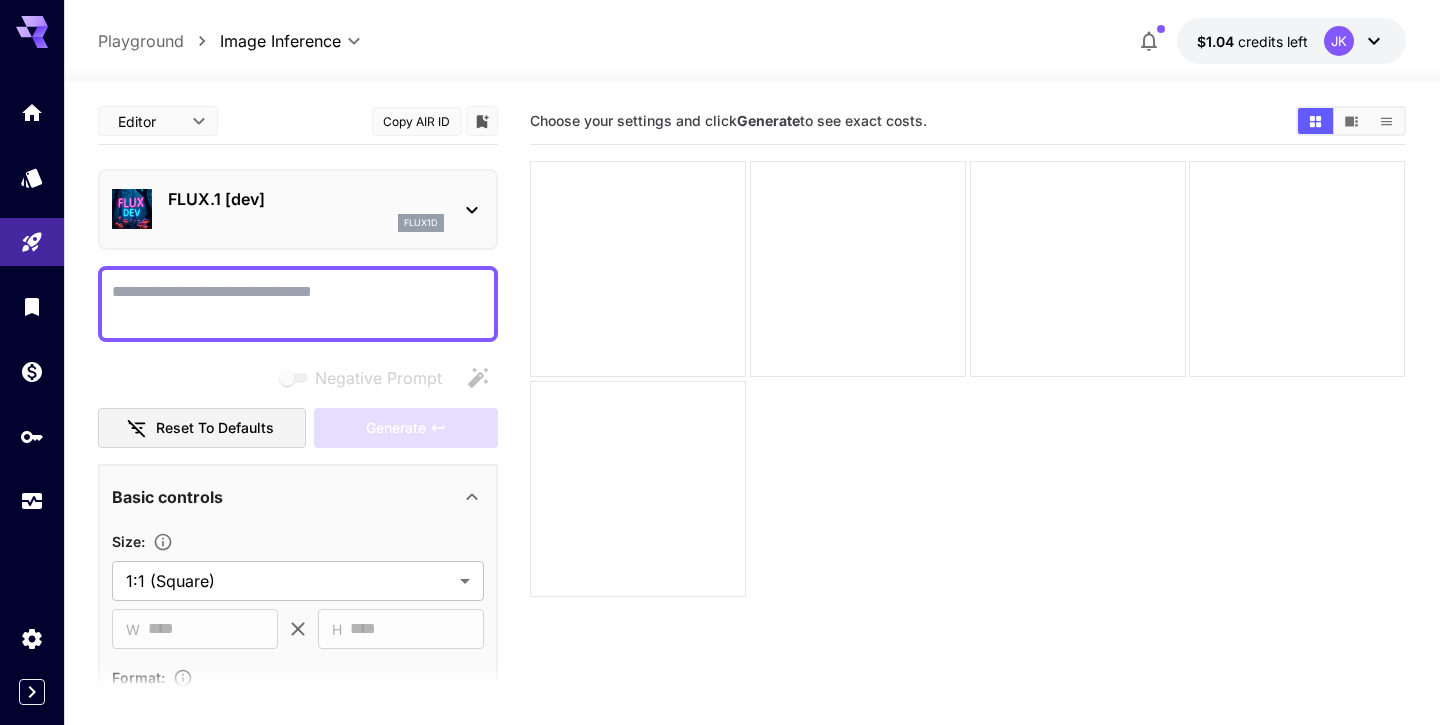 scroll, scrollTop: 0, scrollLeft: 0, axis: both 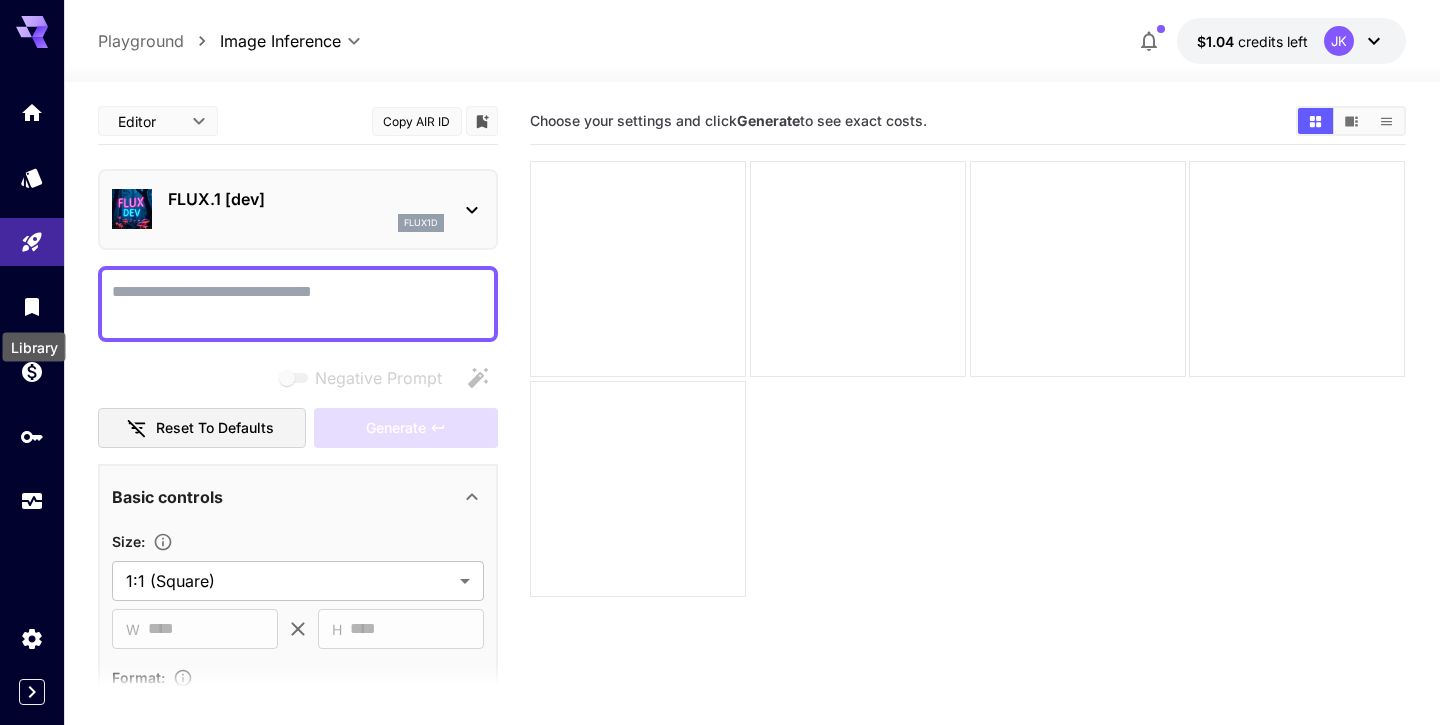 click on "Library" at bounding box center [34, 341] 